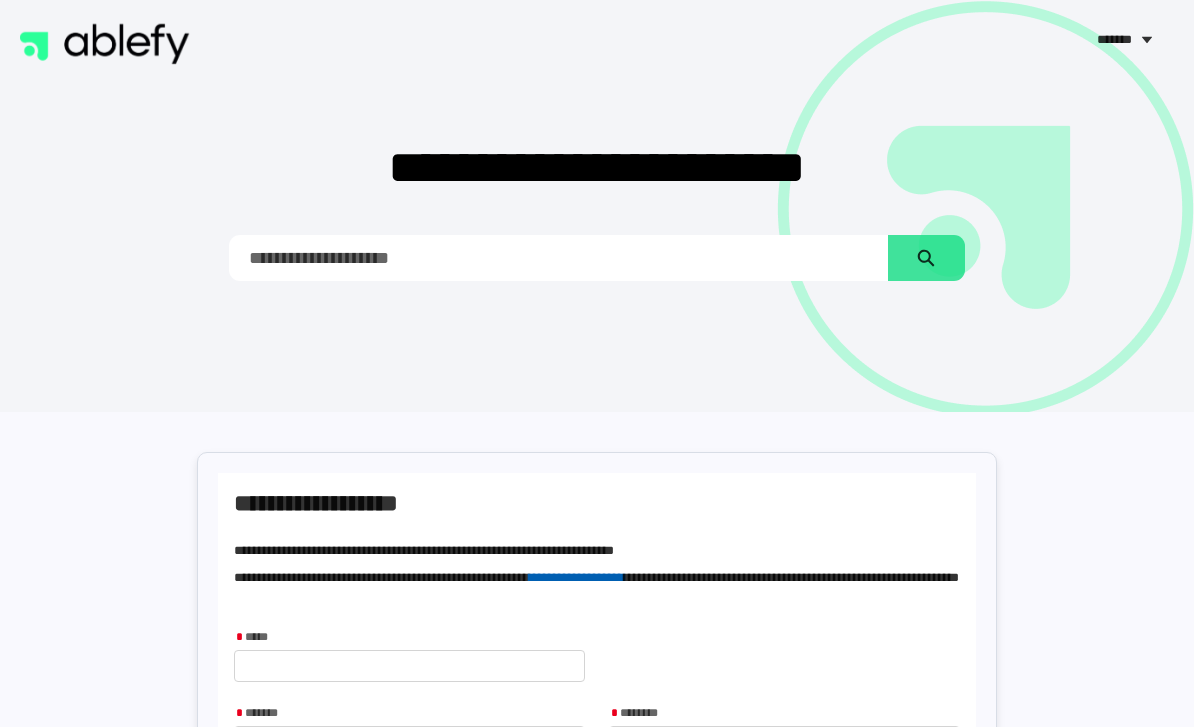scroll, scrollTop: 0, scrollLeft: 0, axis: both 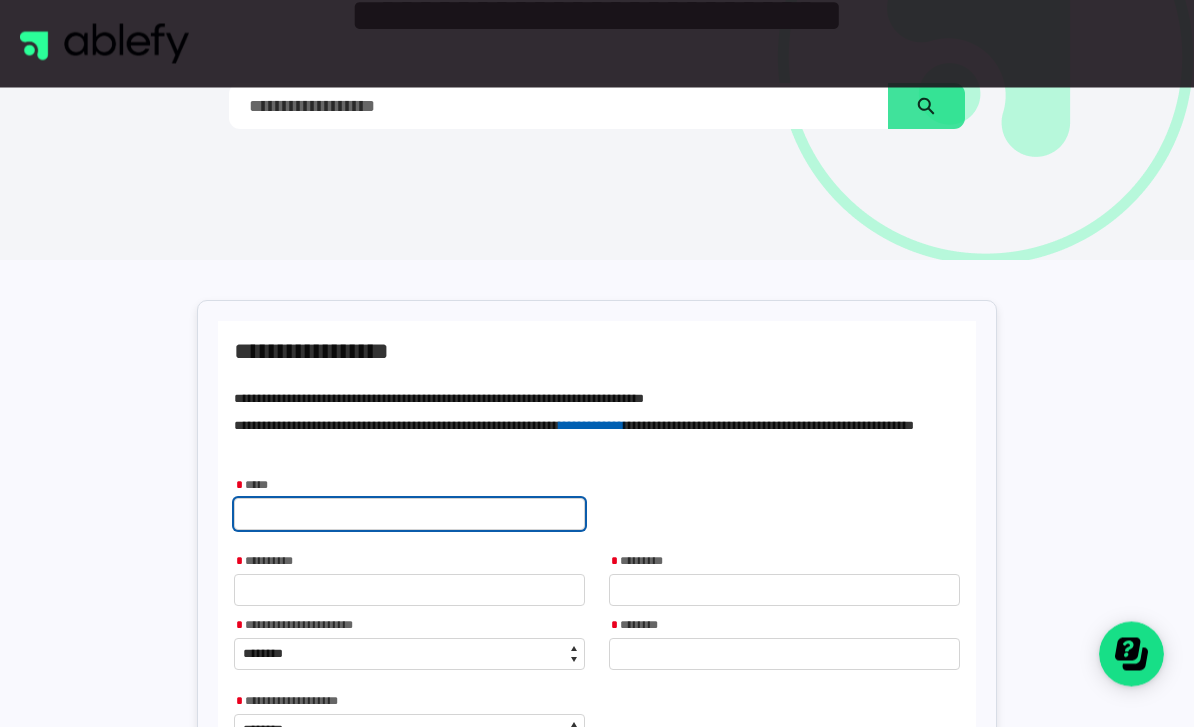 click at bounding box center [409, 515] 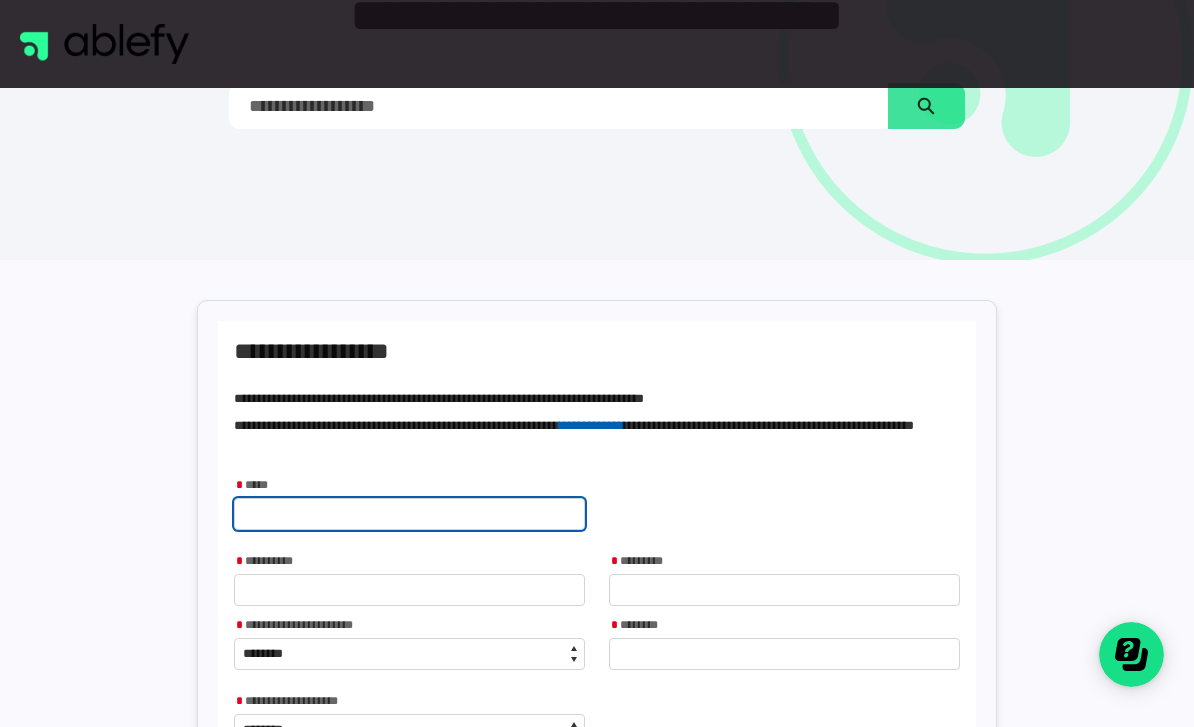 scroll, scrollTop: 151, scrollLeft: 0, axis: vertical 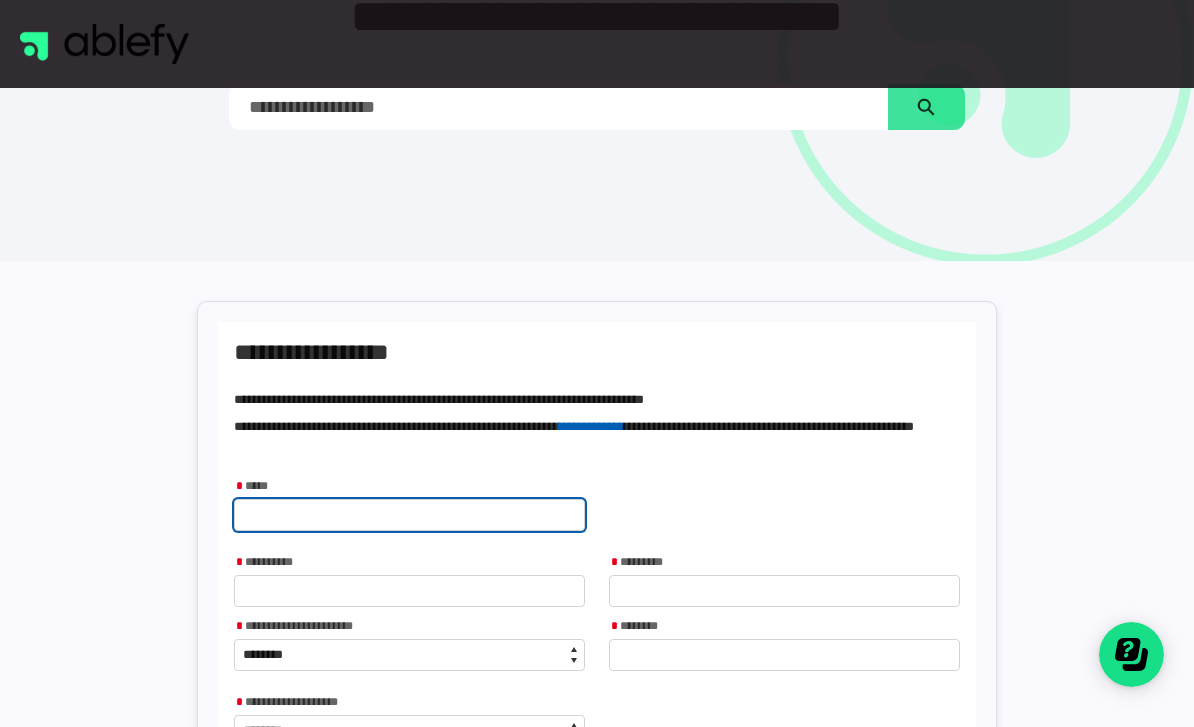 type on "*" 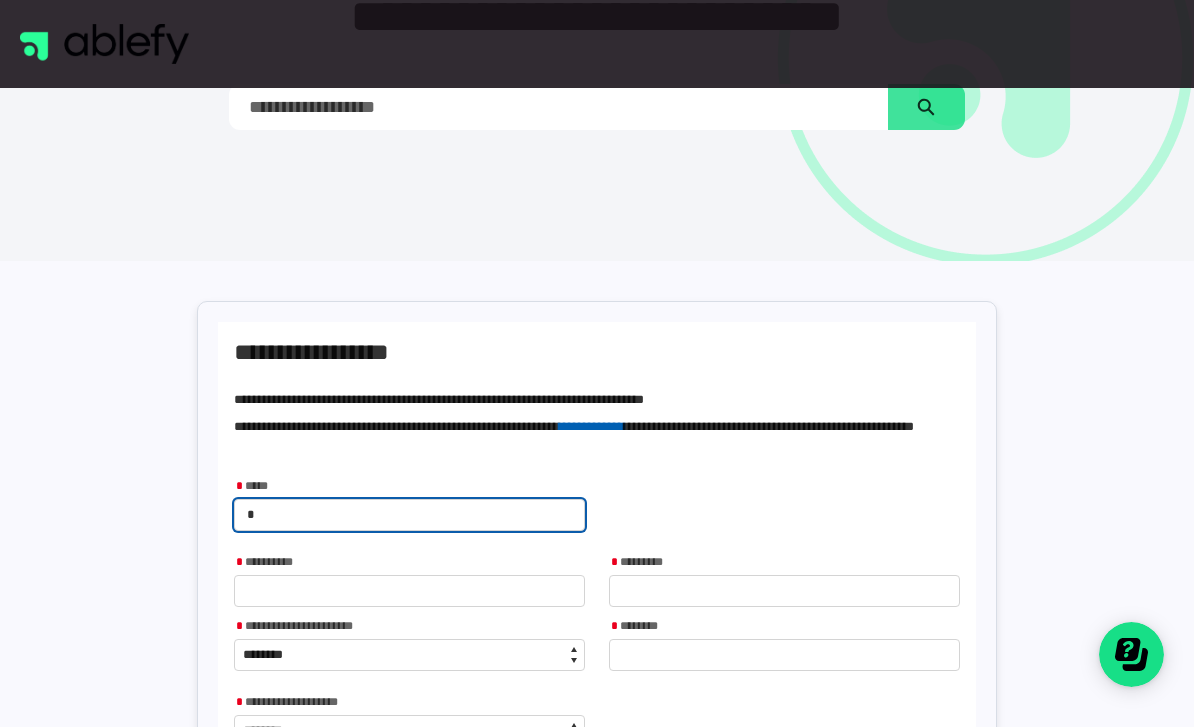 type on "**" 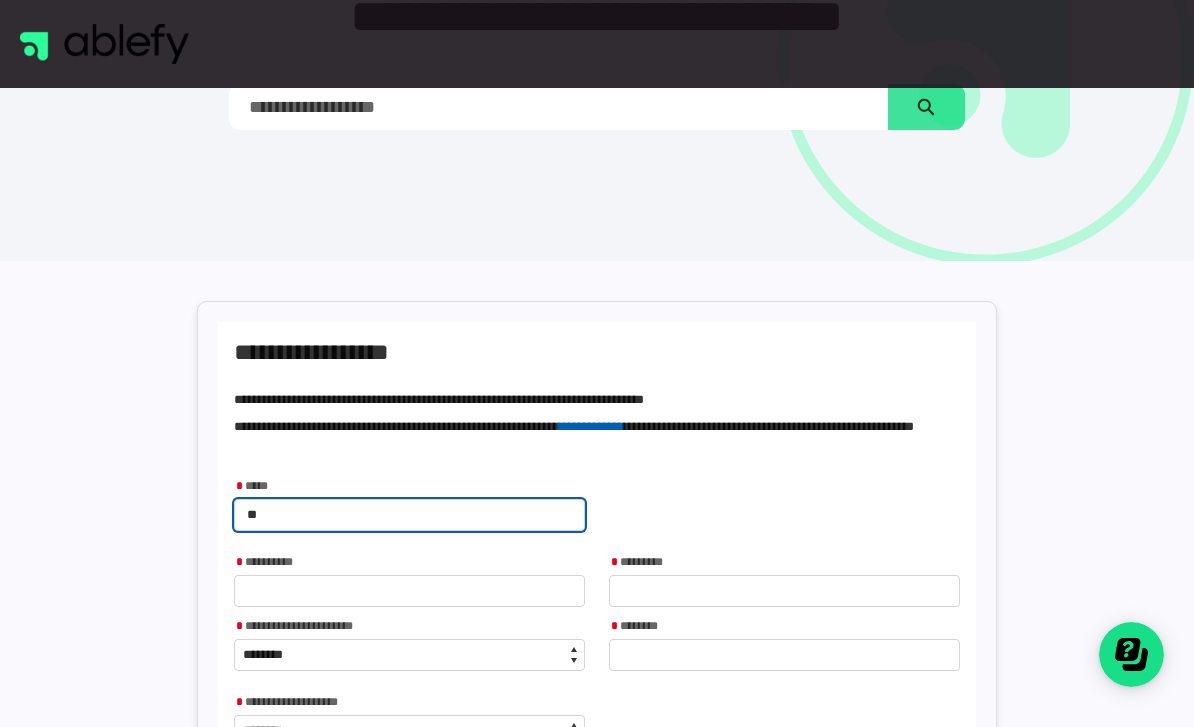 type on "***" 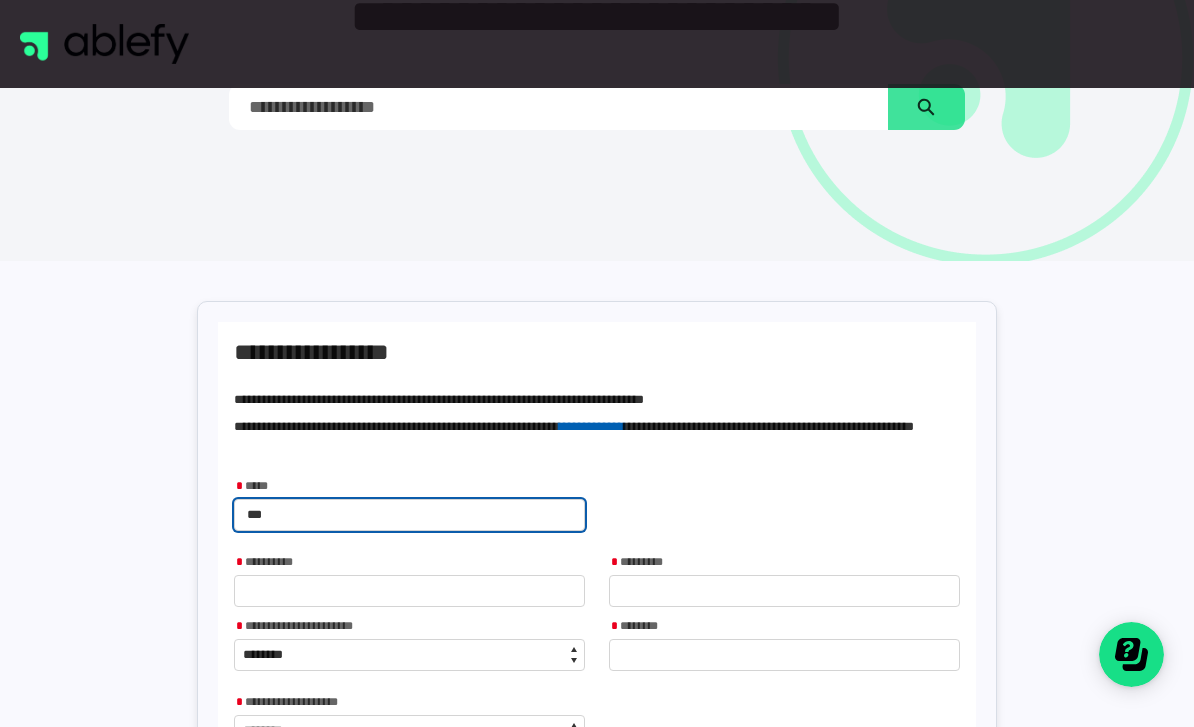 type on "****" 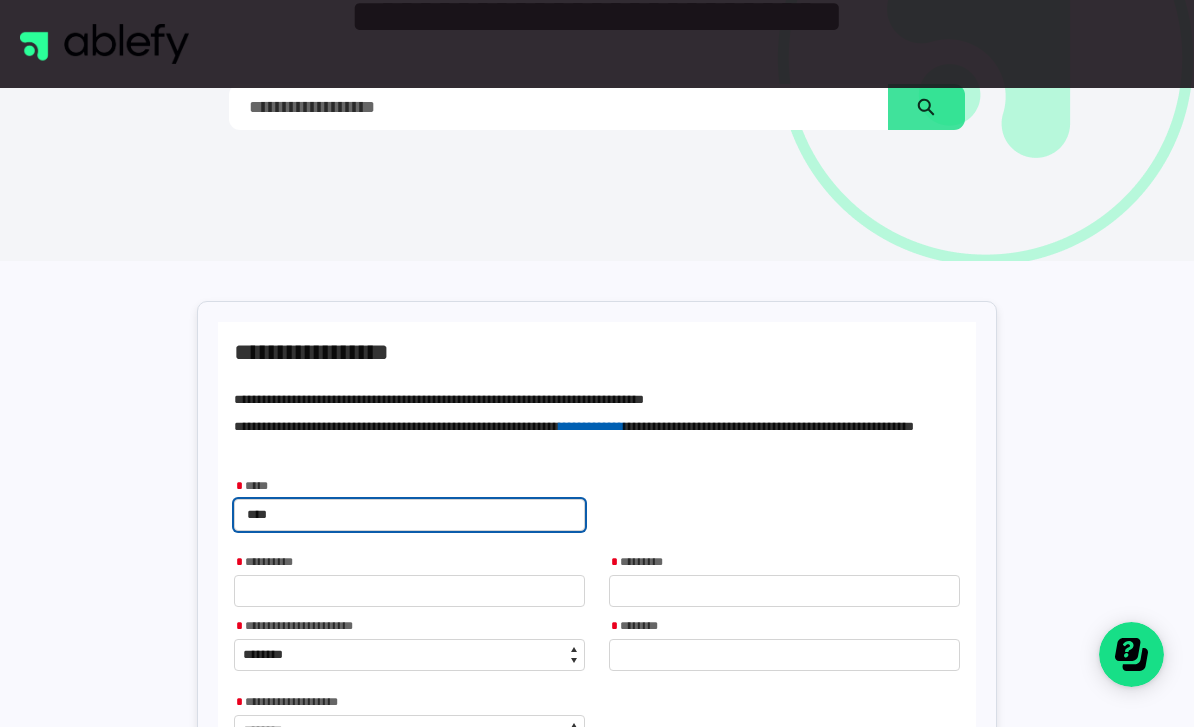 type on "*****" 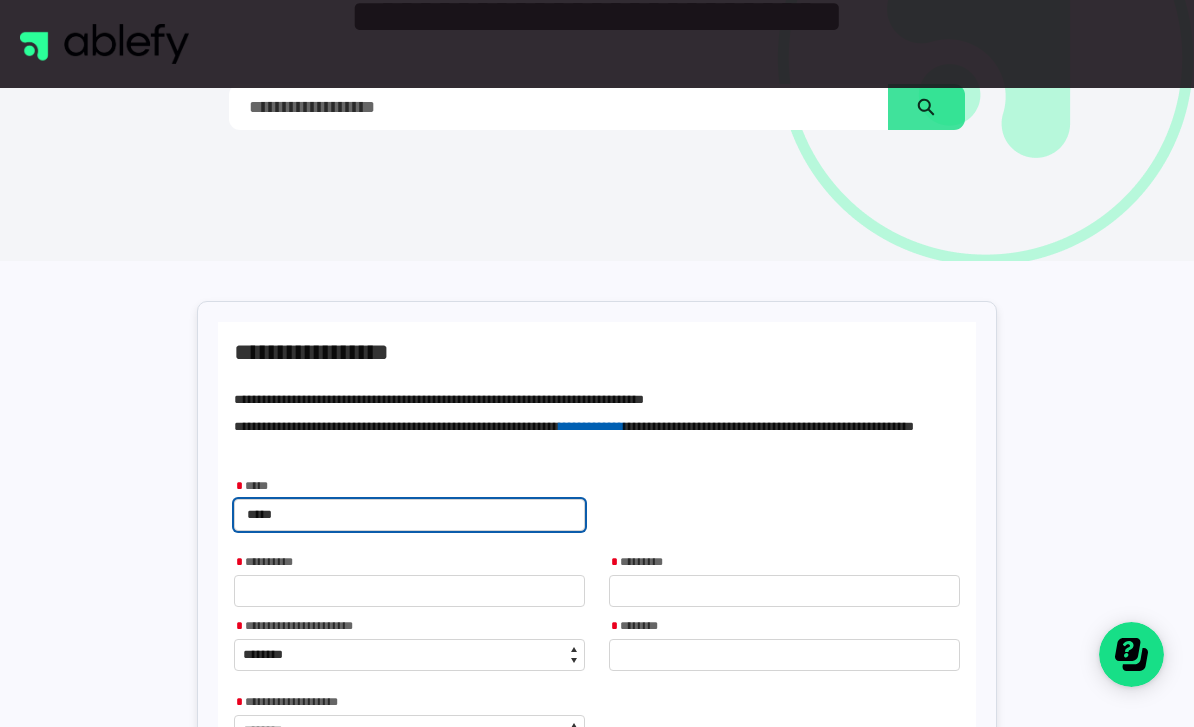 type on "******" 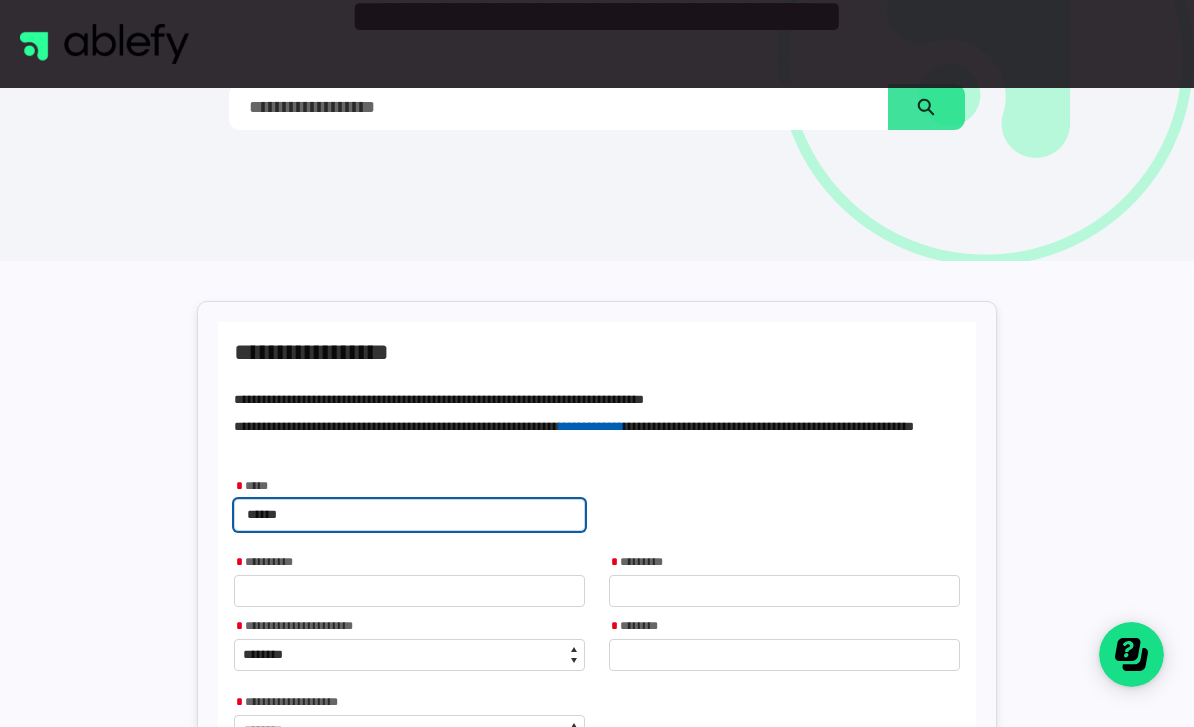 type on "*******" 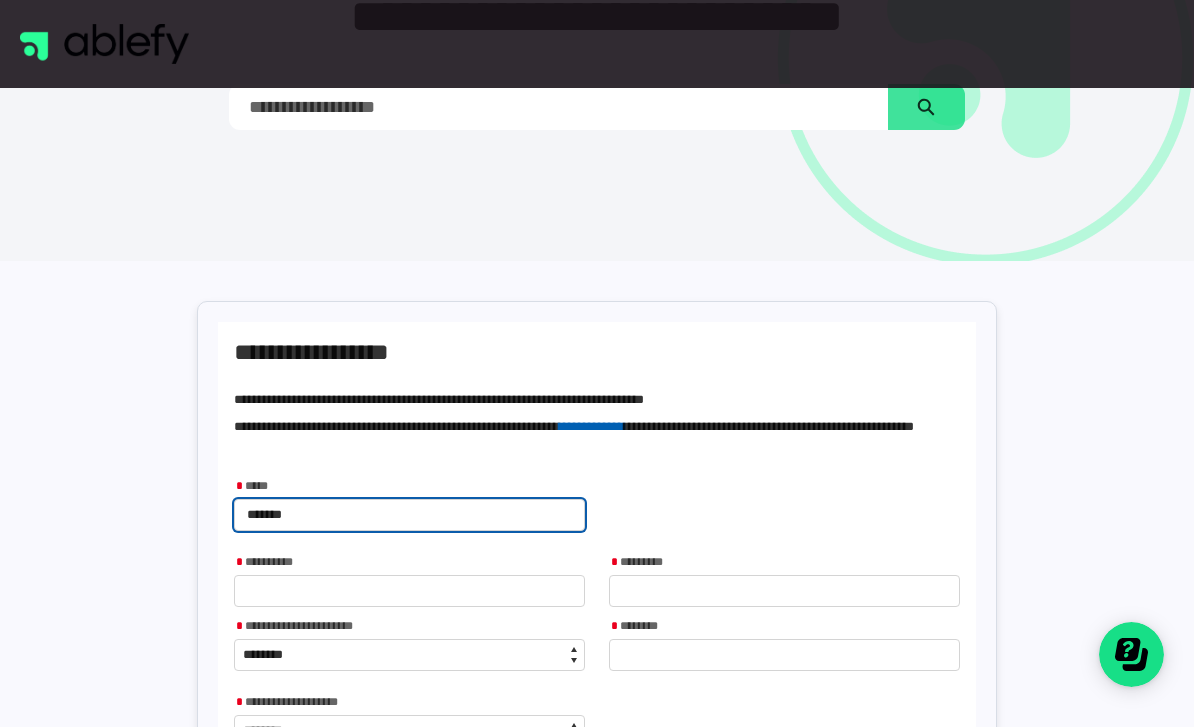 type on "********" 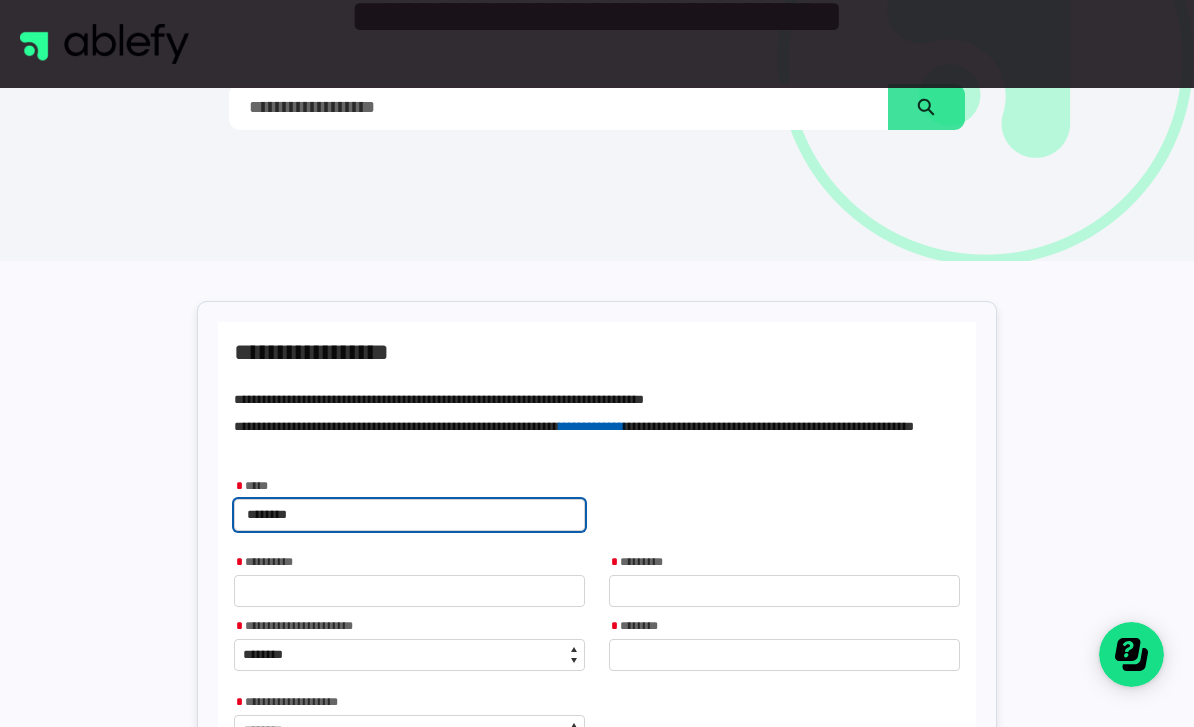 type on "*********" 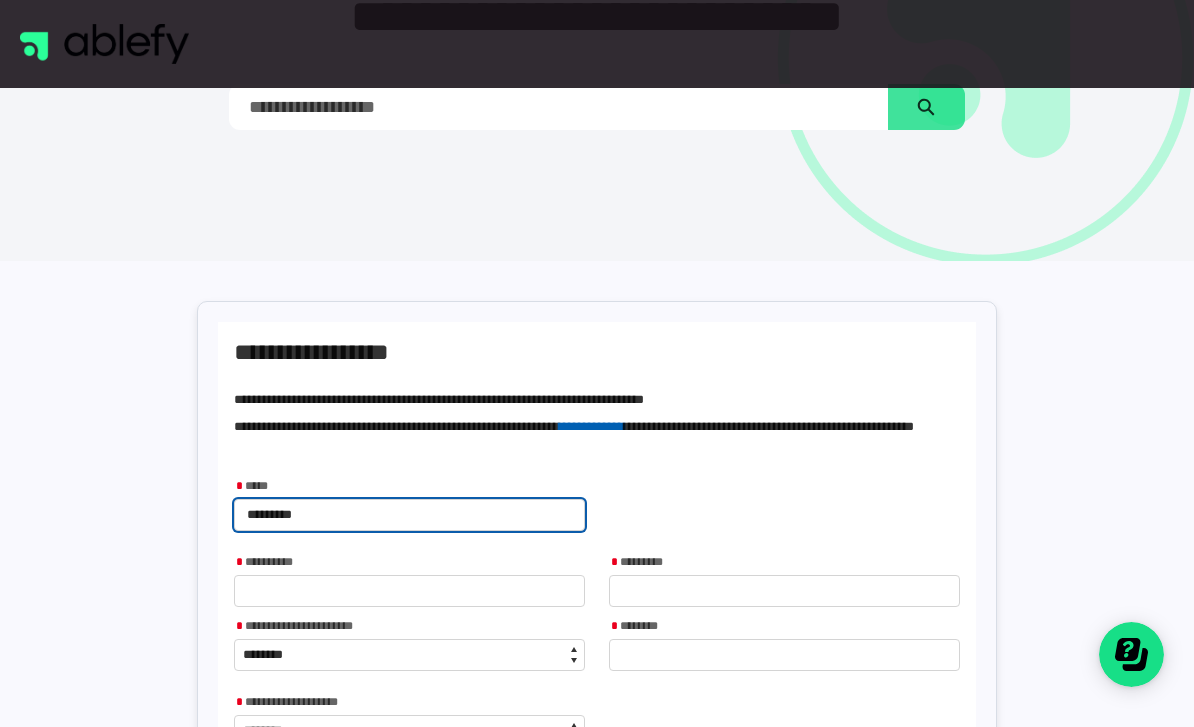 type on "**********" 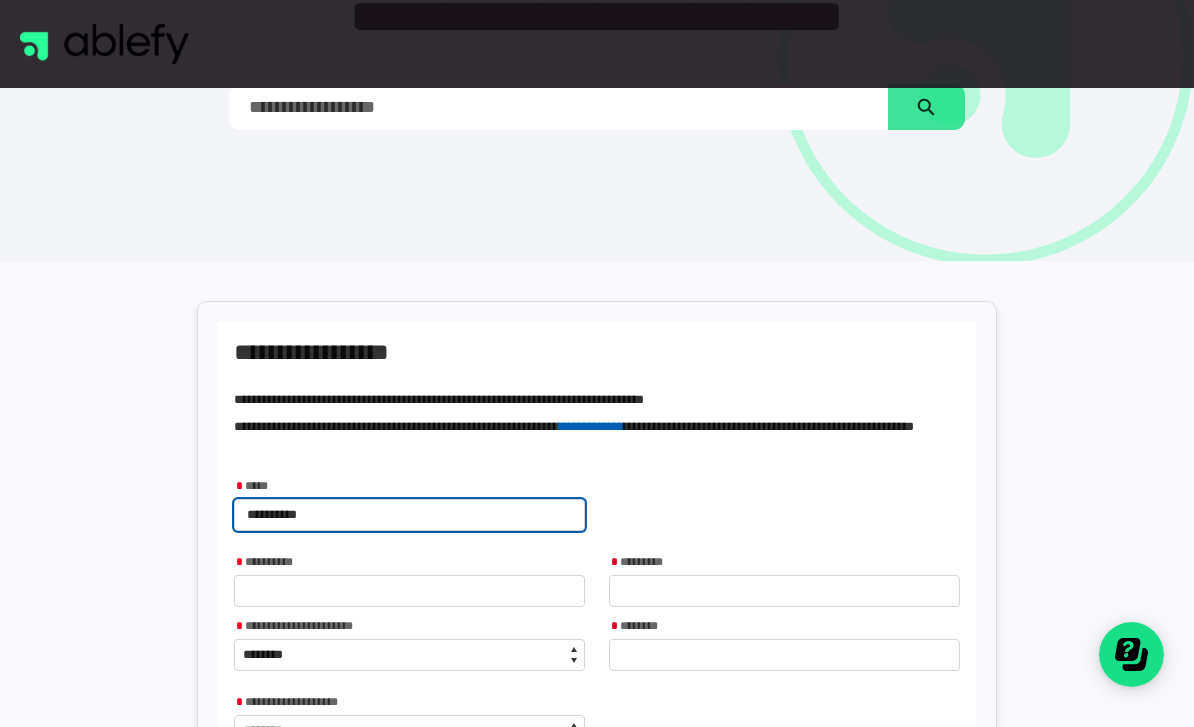 type on "**********" 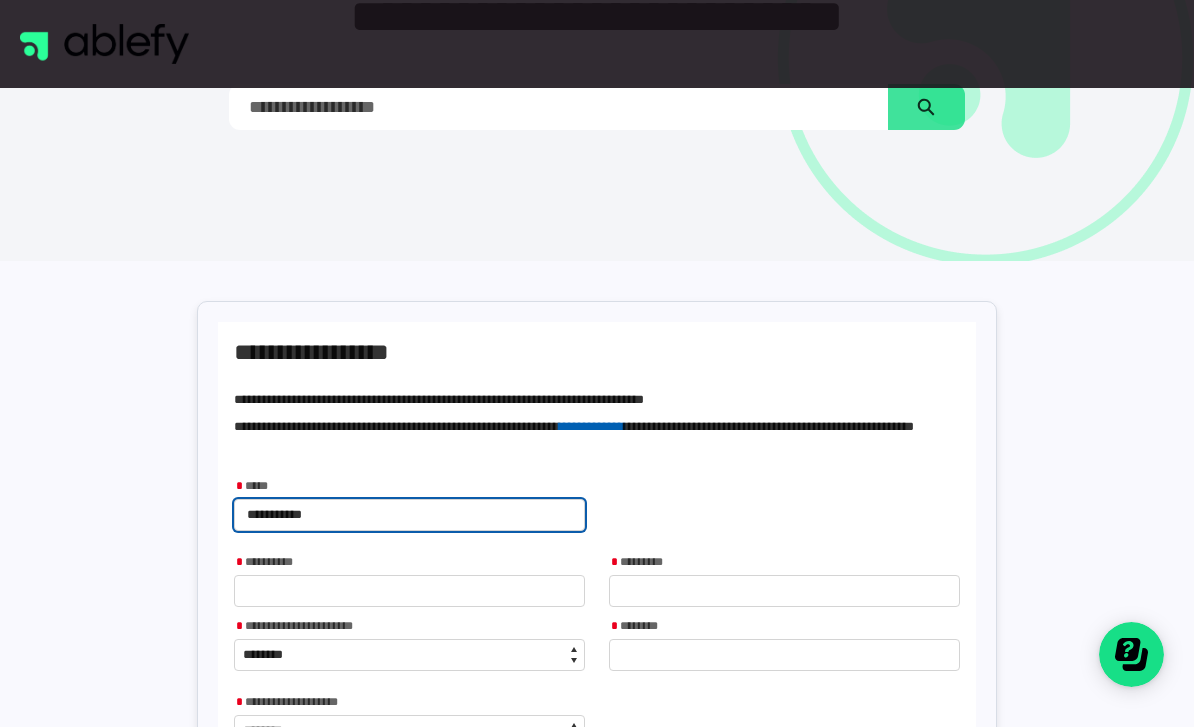 type on "**********" 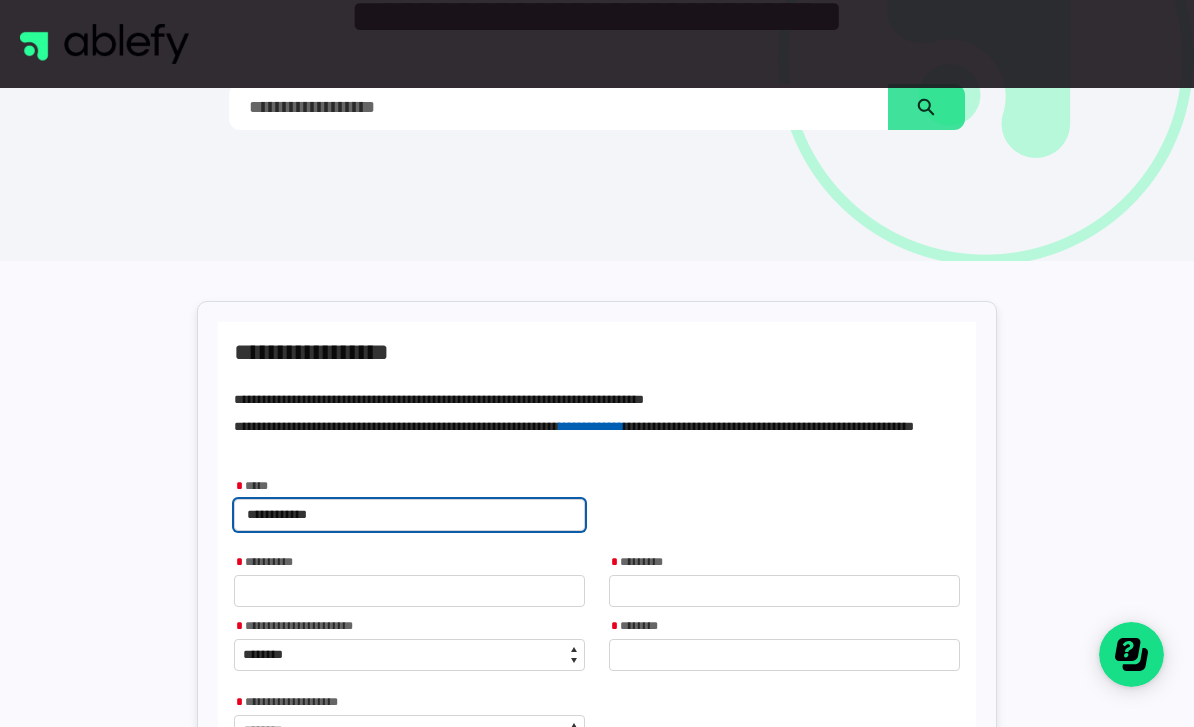 type on "**********" 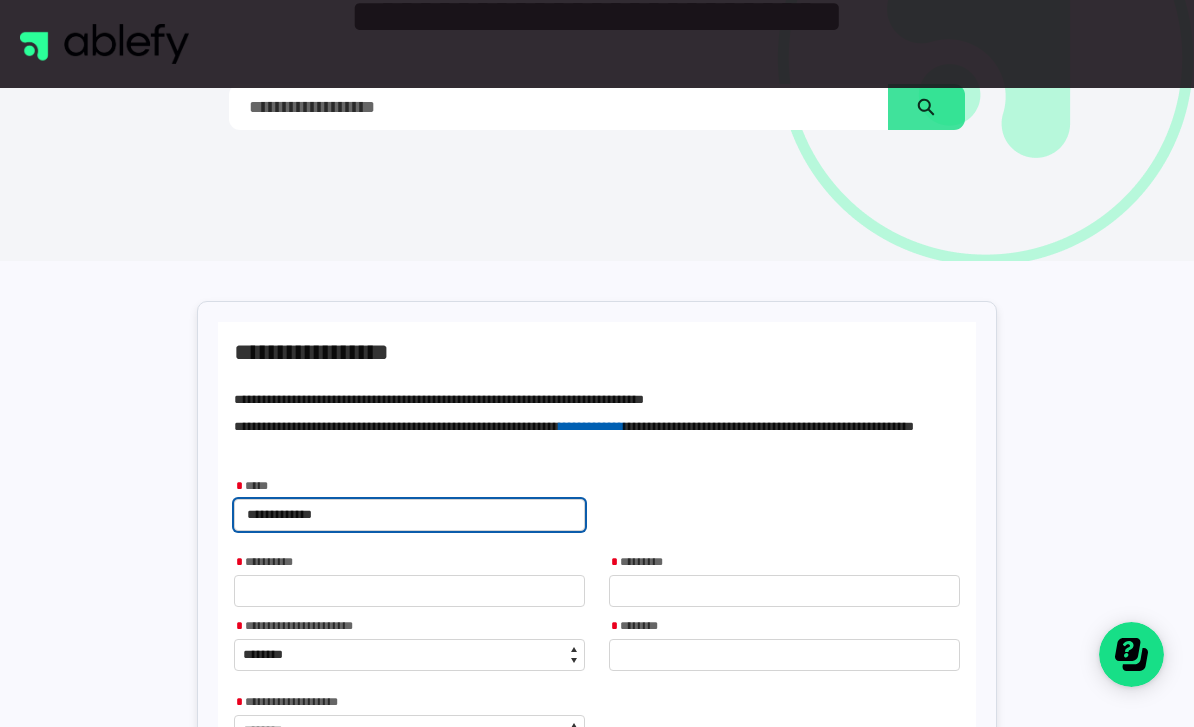 type on "**********" 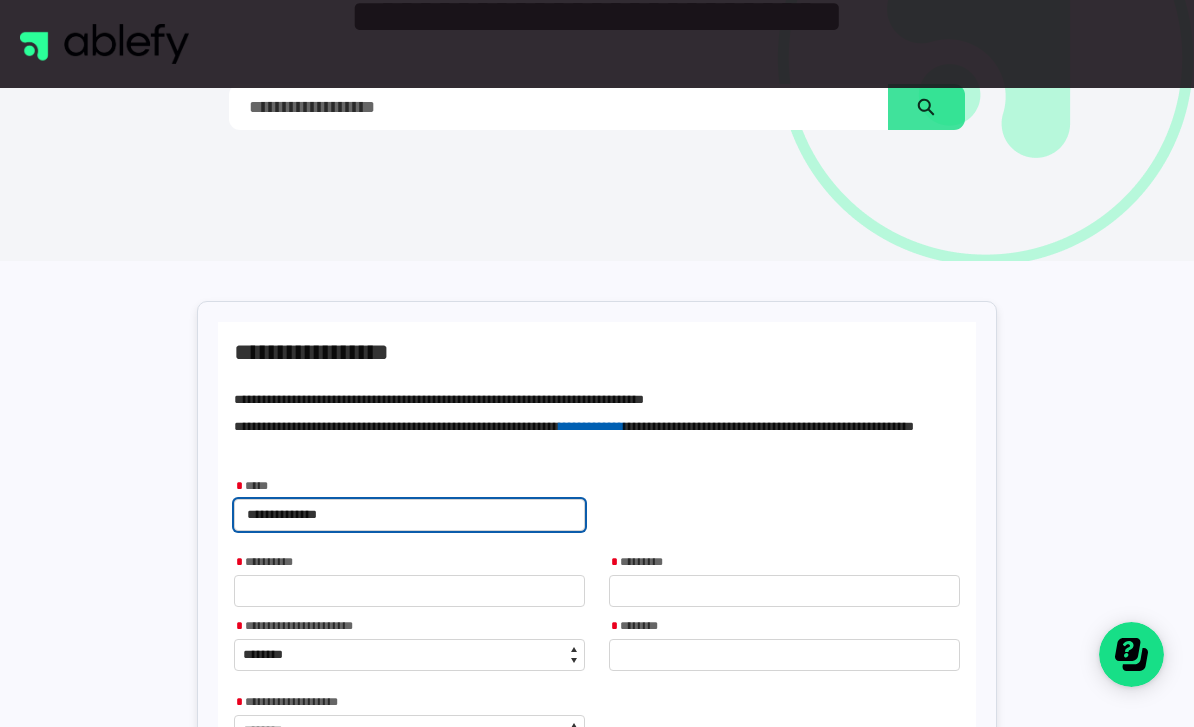 type on "**********" 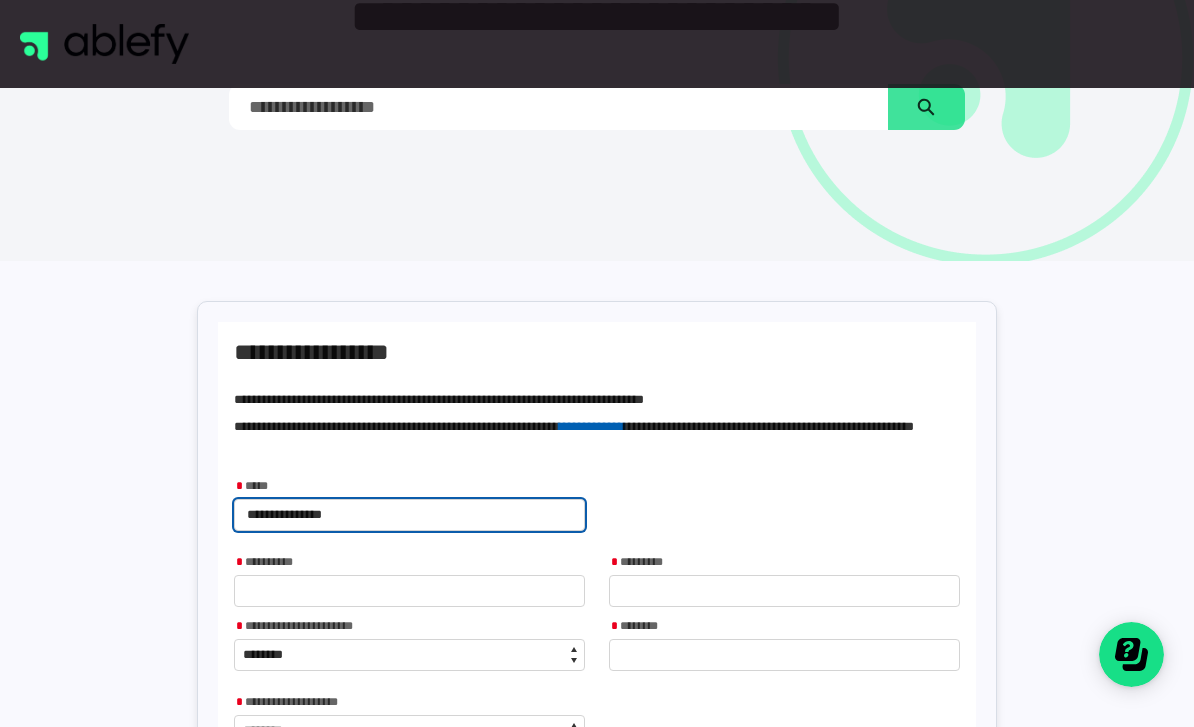 type on "**********" 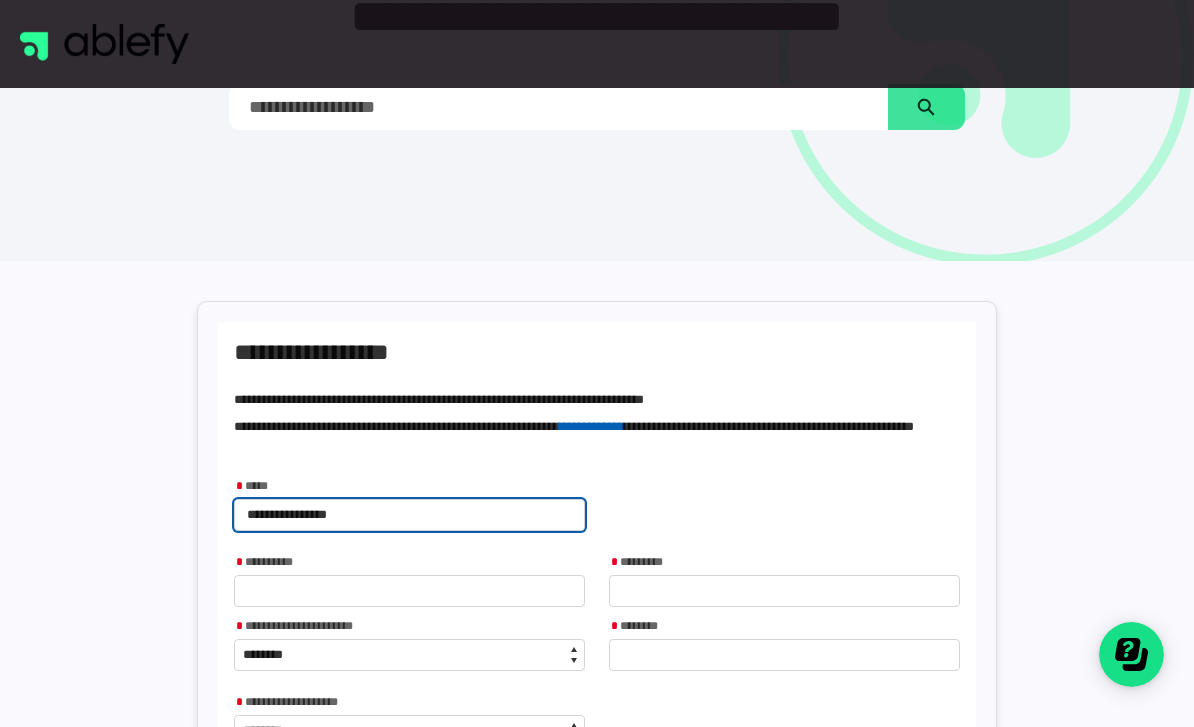 type on "**********" 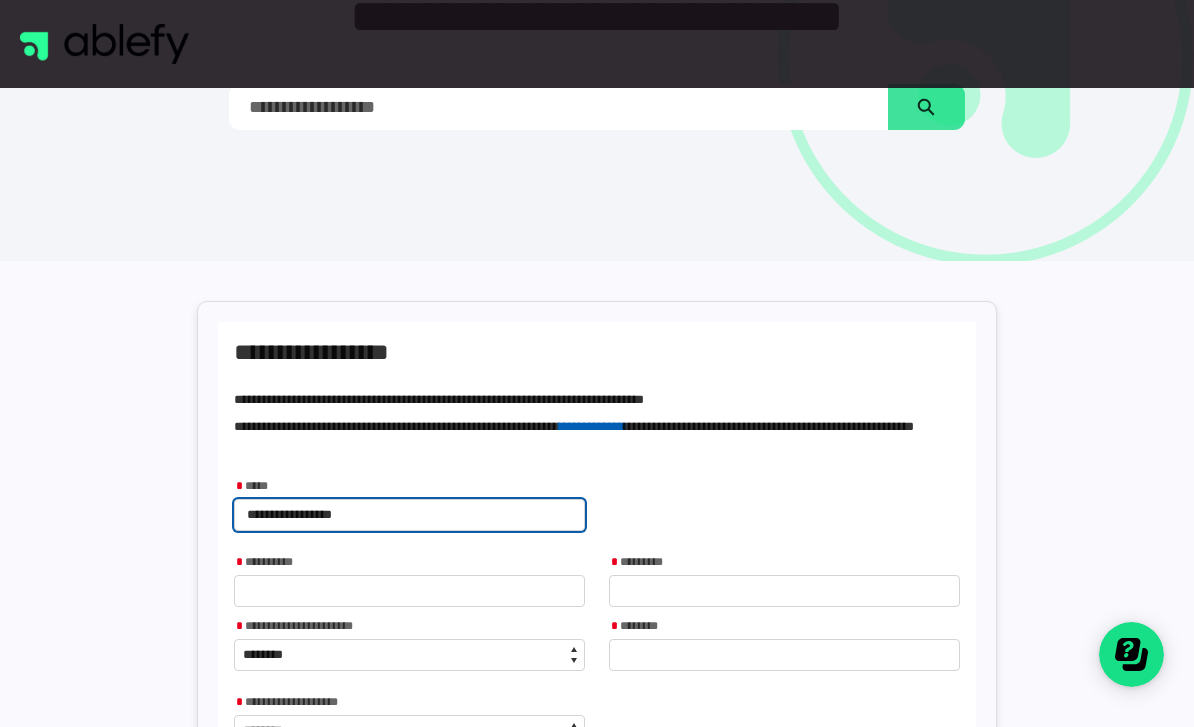 type on "**********" 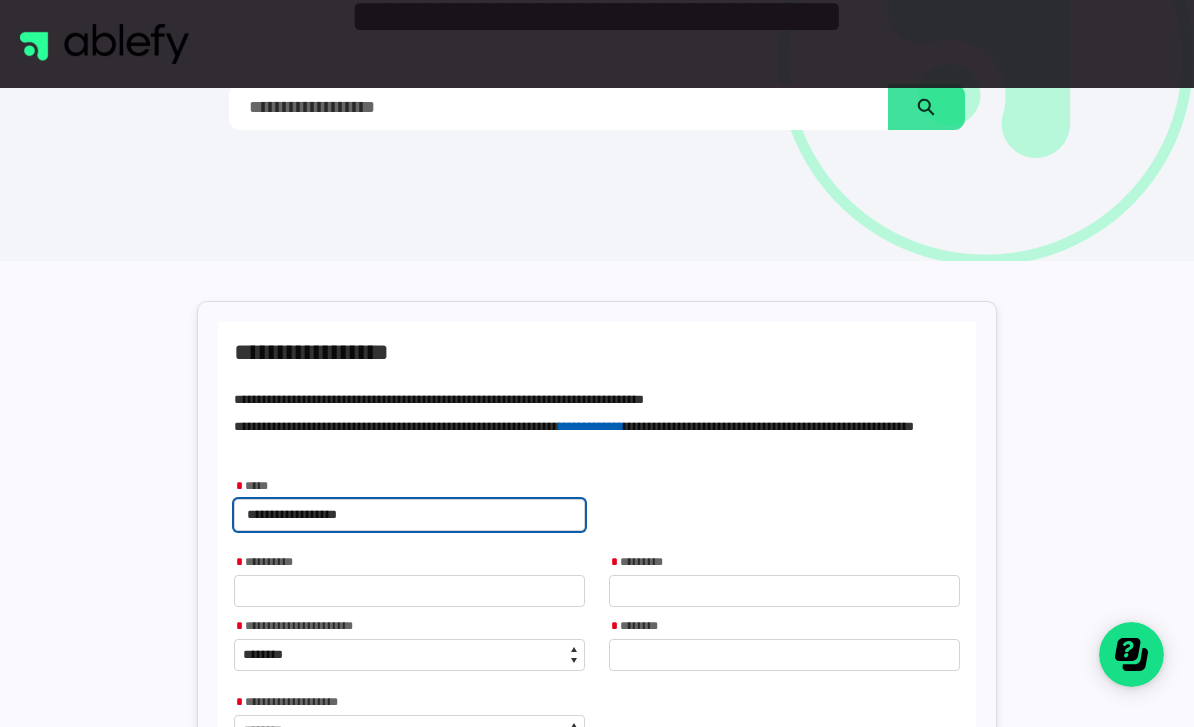 type on "**********" 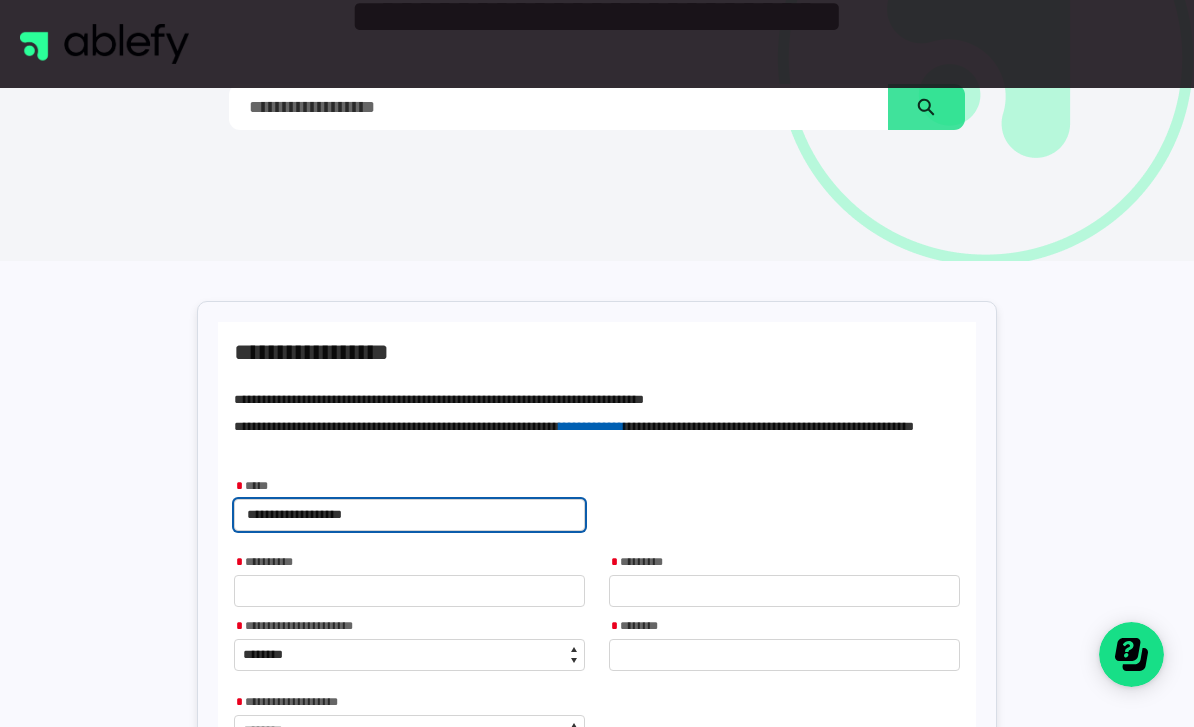 type on "**********" 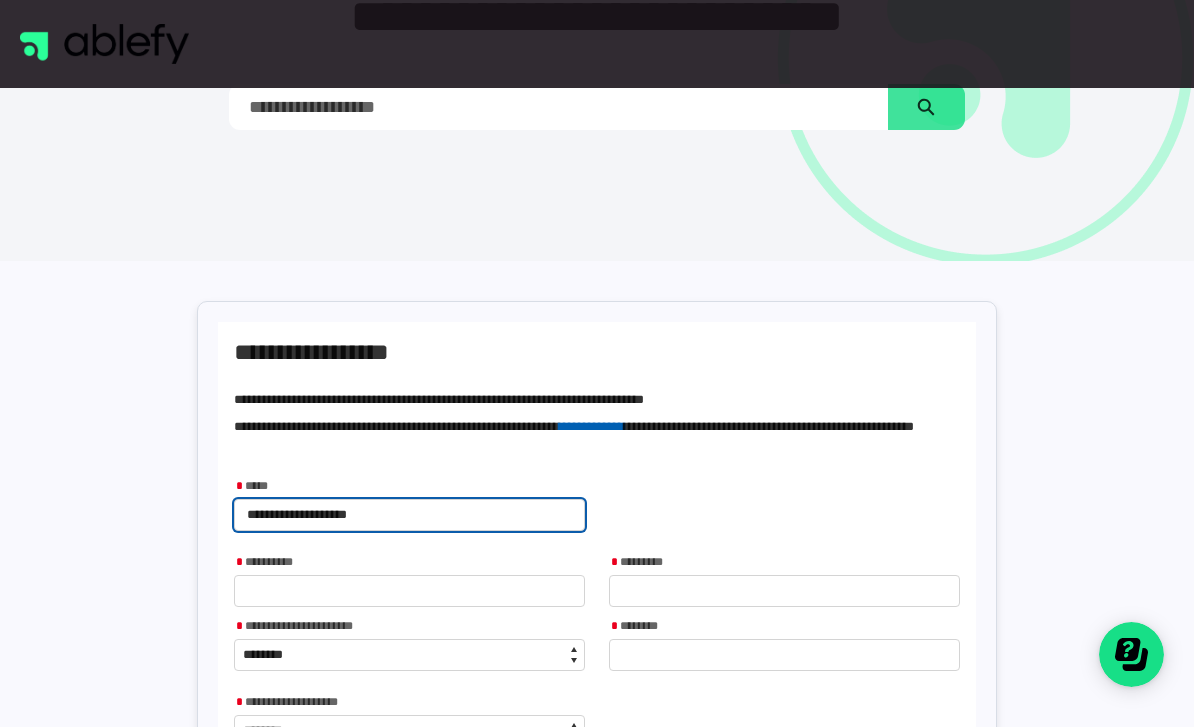 type on "**********" 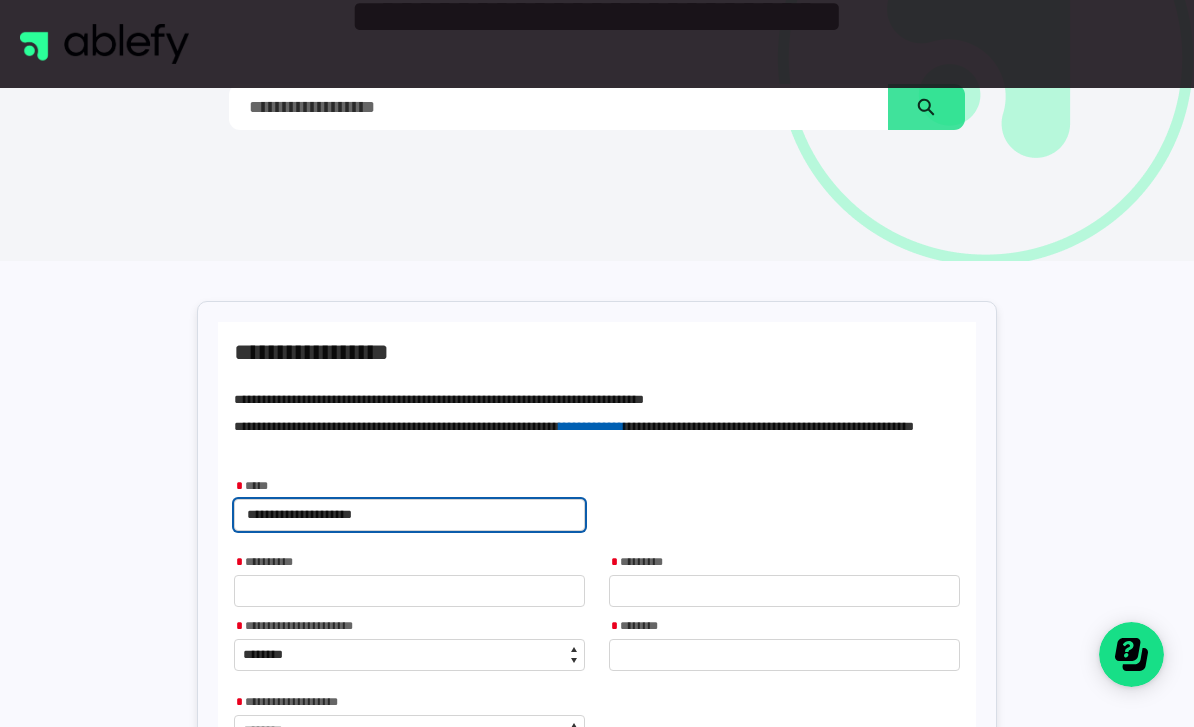 type on "**********" 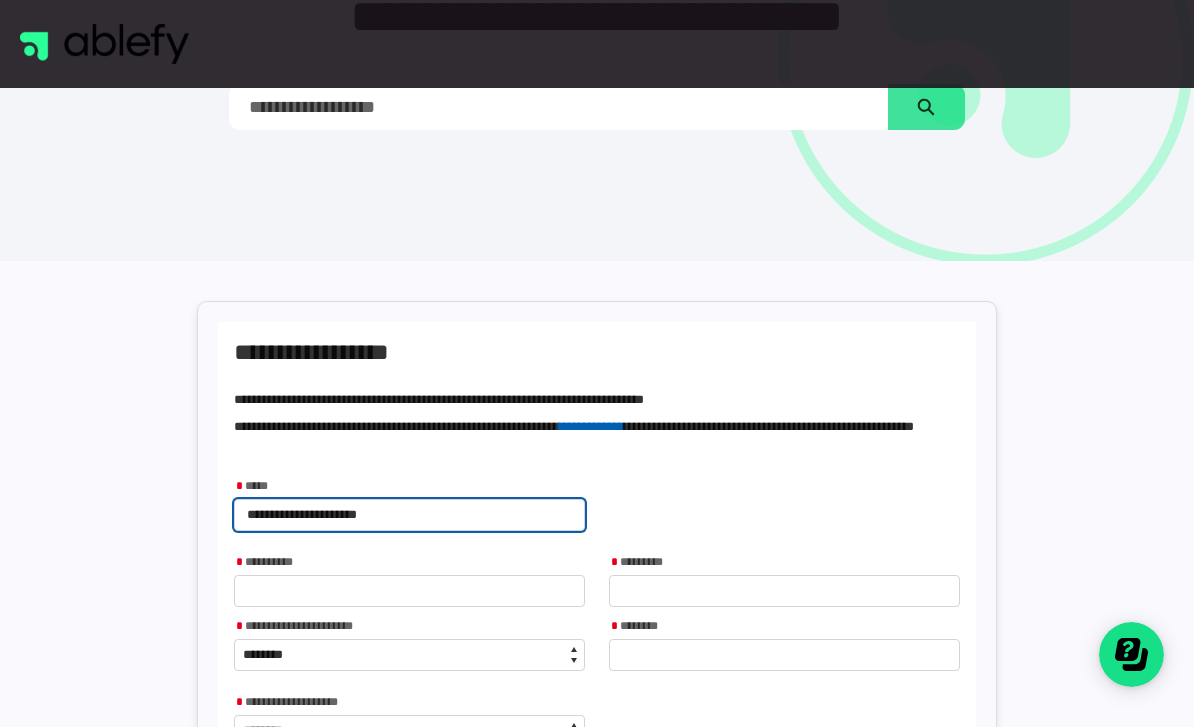type on "**********" 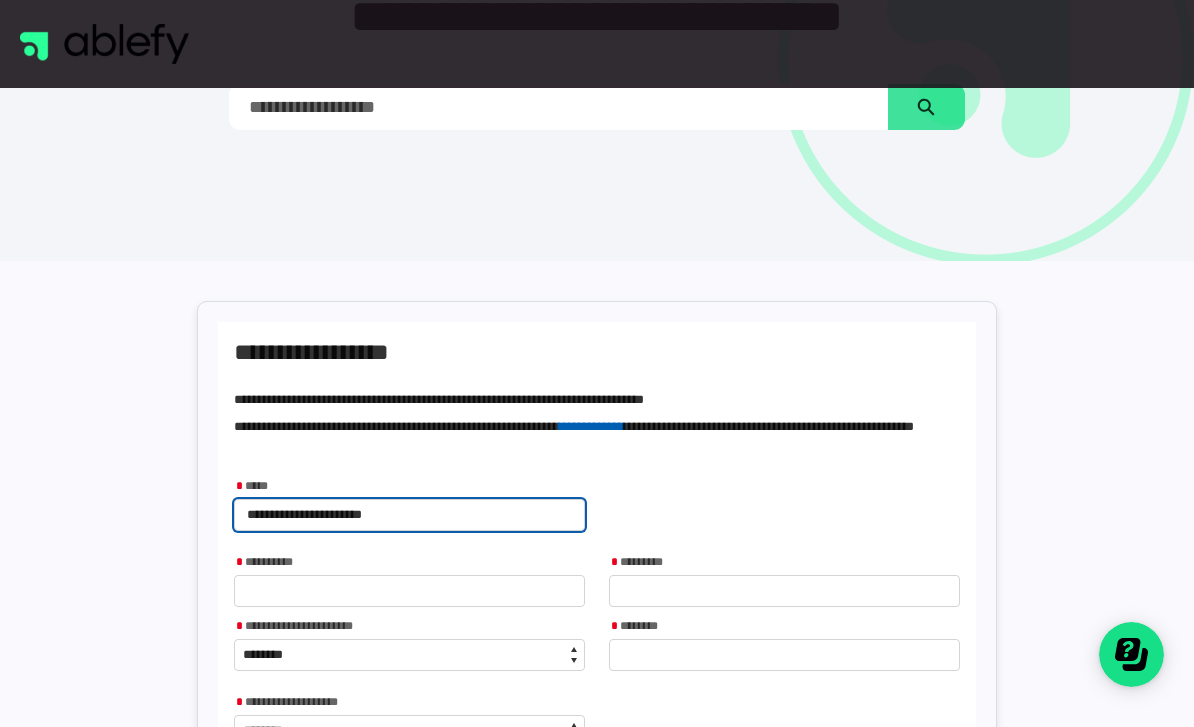 type on "**********" 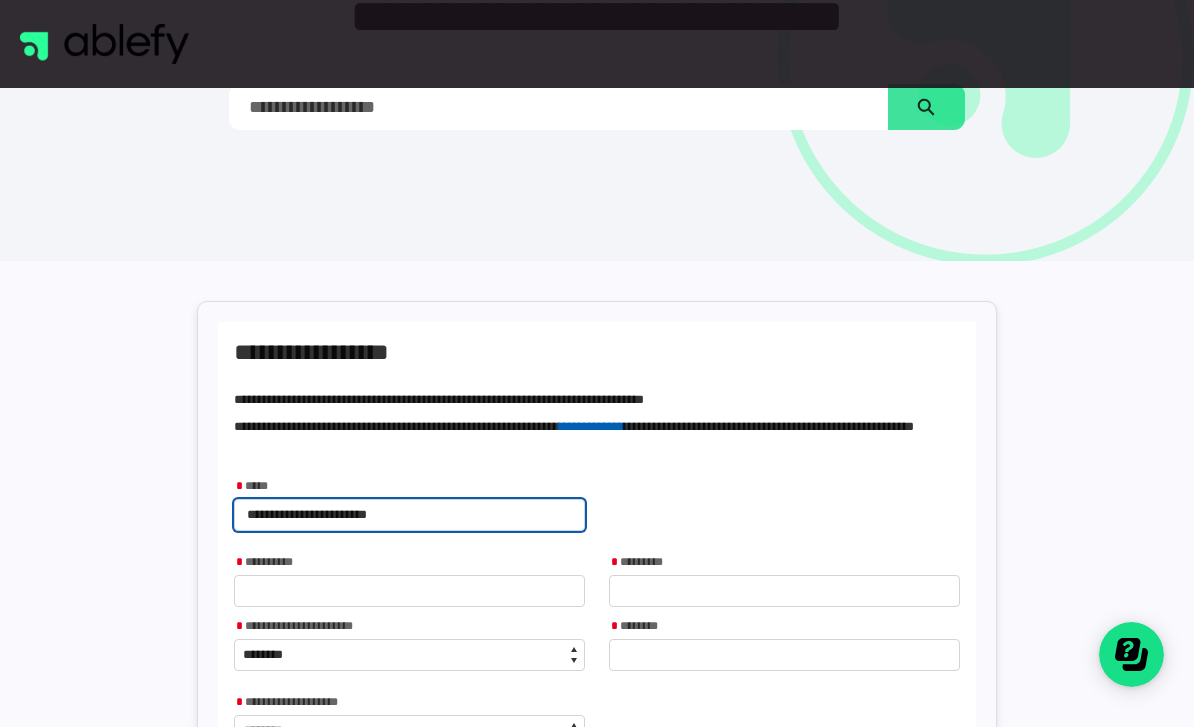 type on "**********" 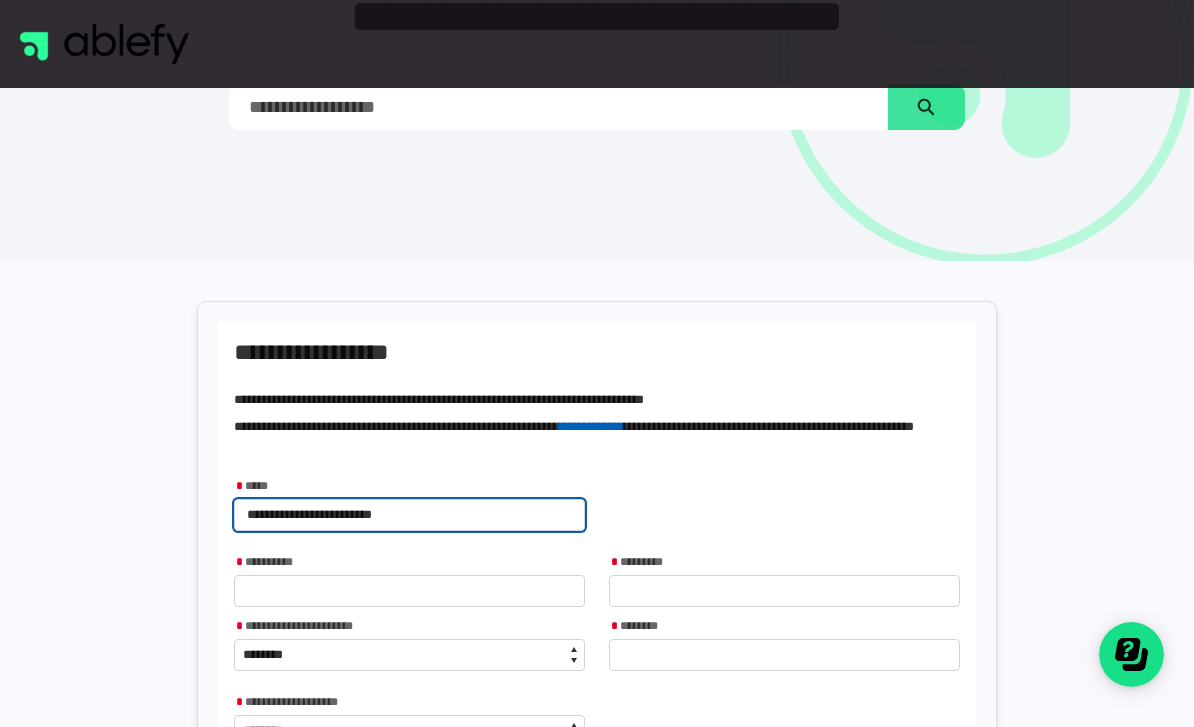 type on "**********" 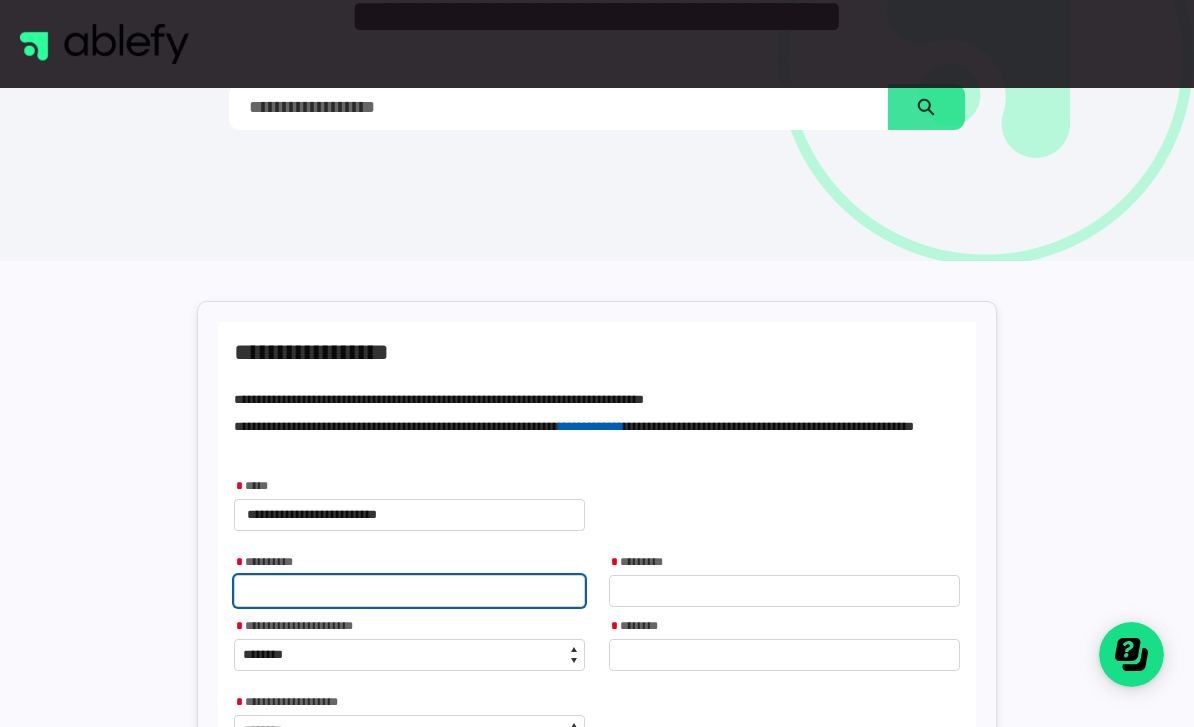 click at bounding box center (409, 591) 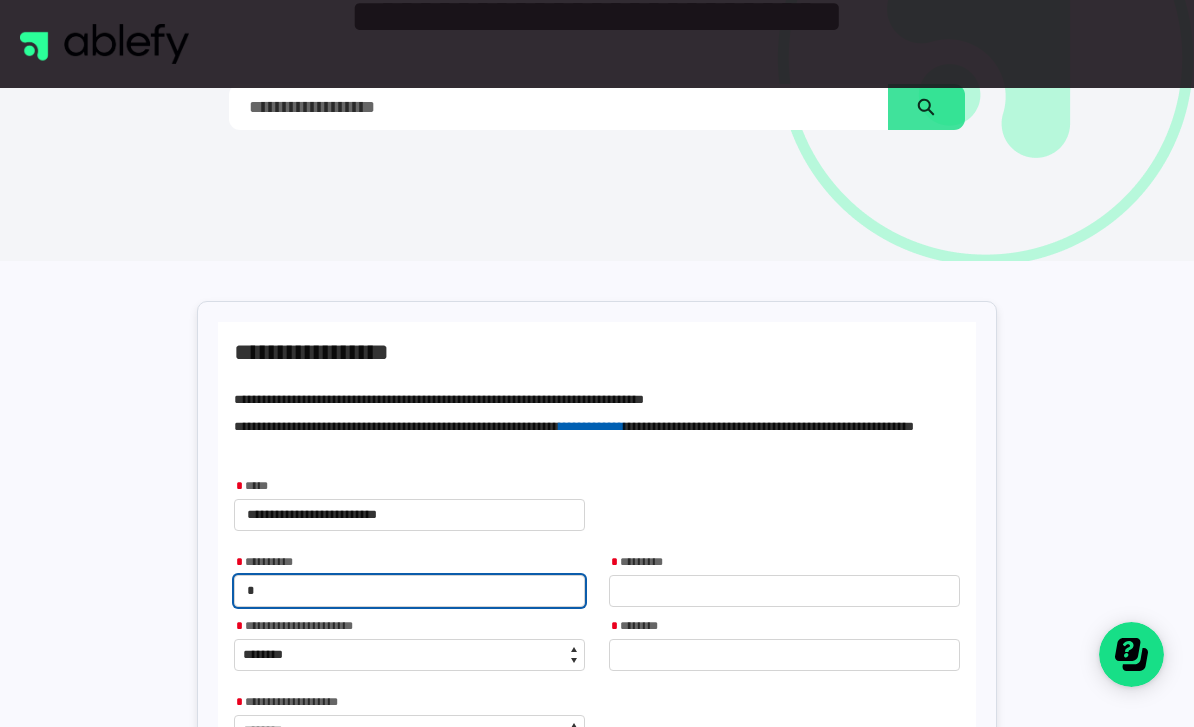 type on "**" 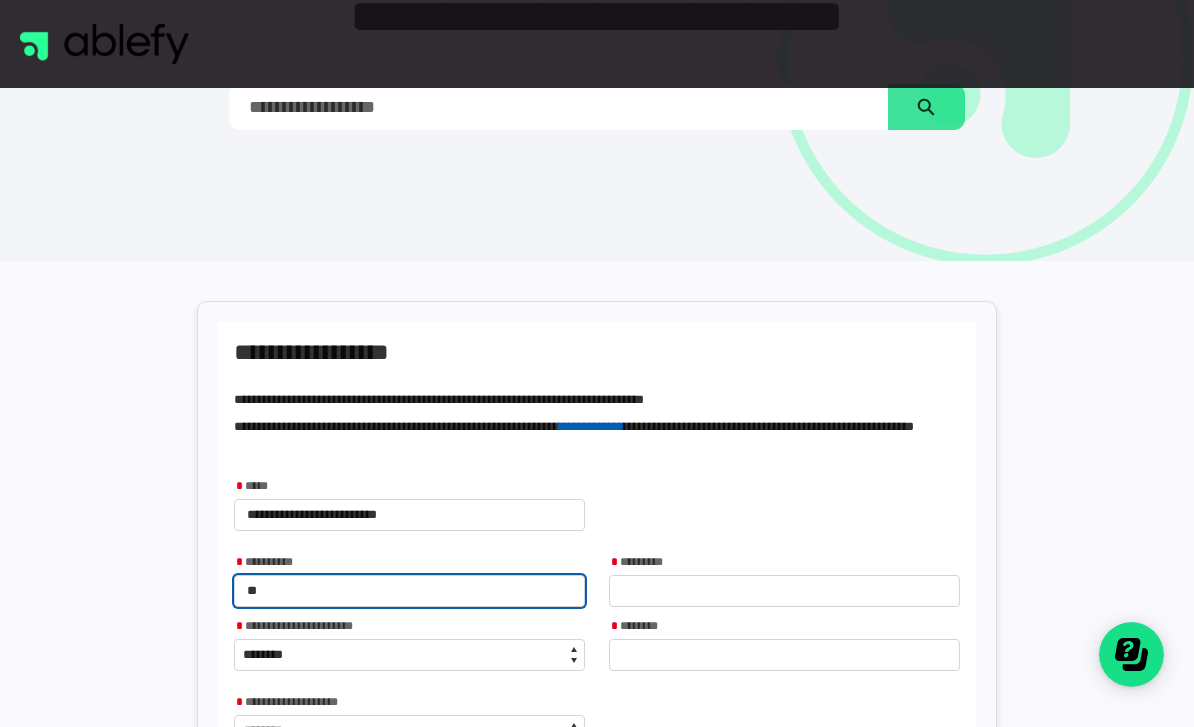 type on "***" 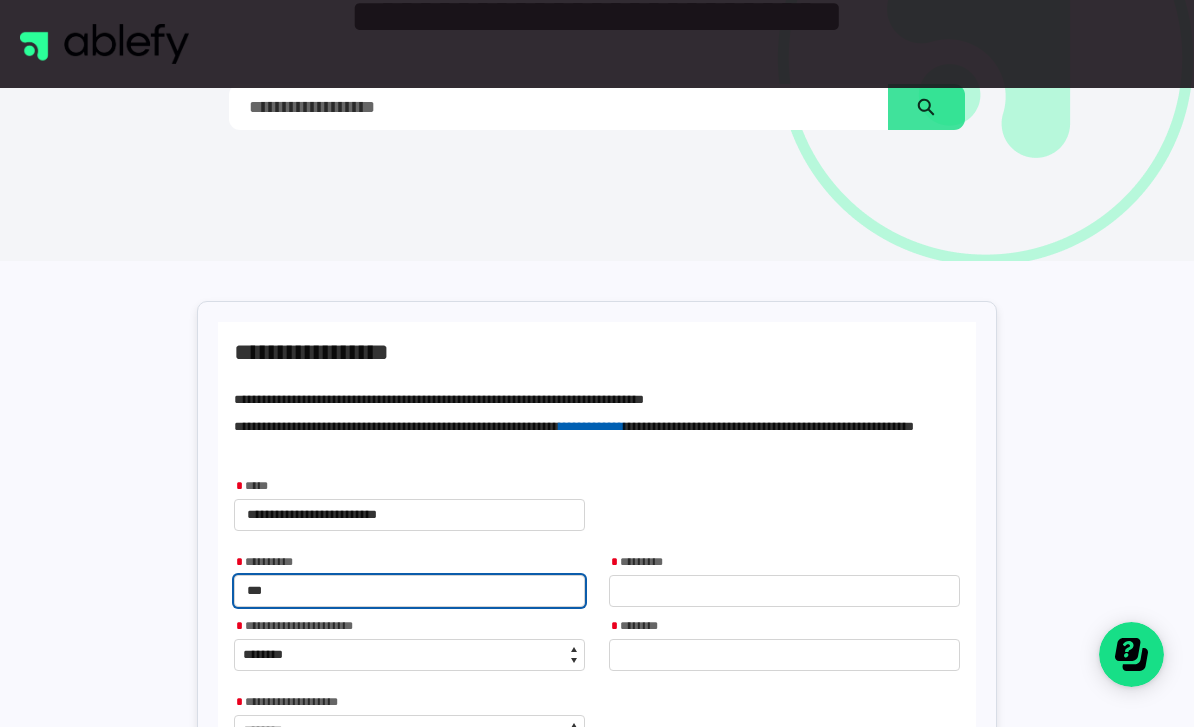 type on "****" 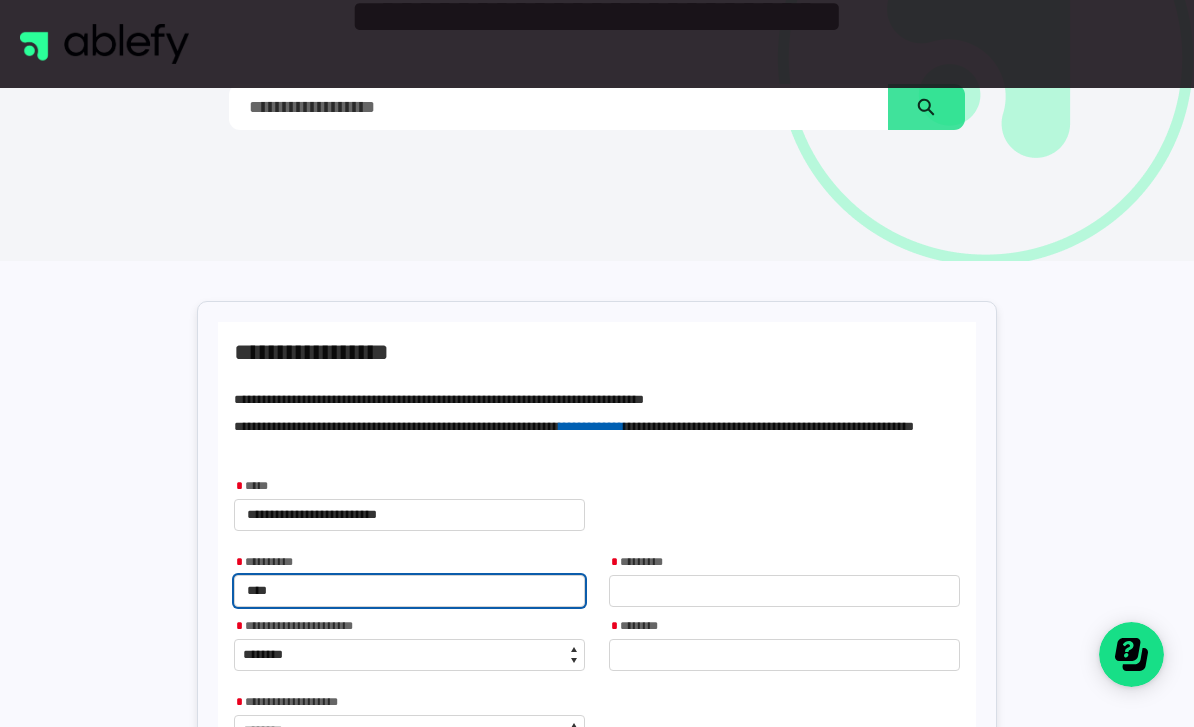 type on "*****" 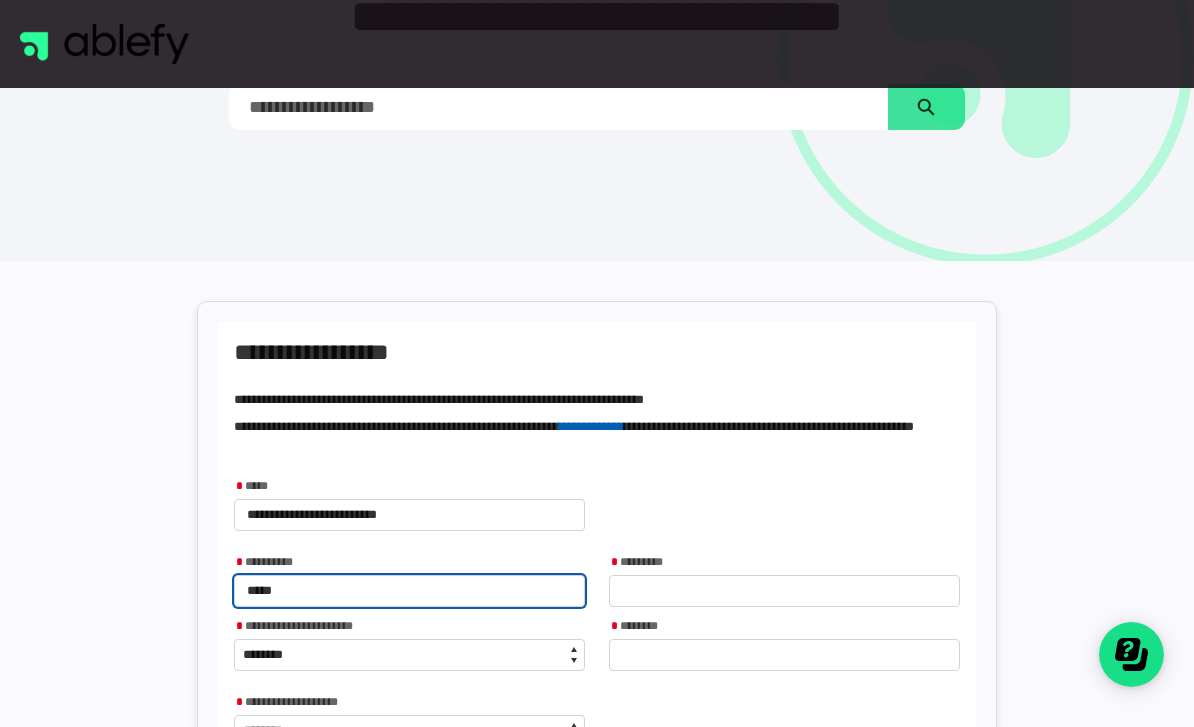 type on "******" 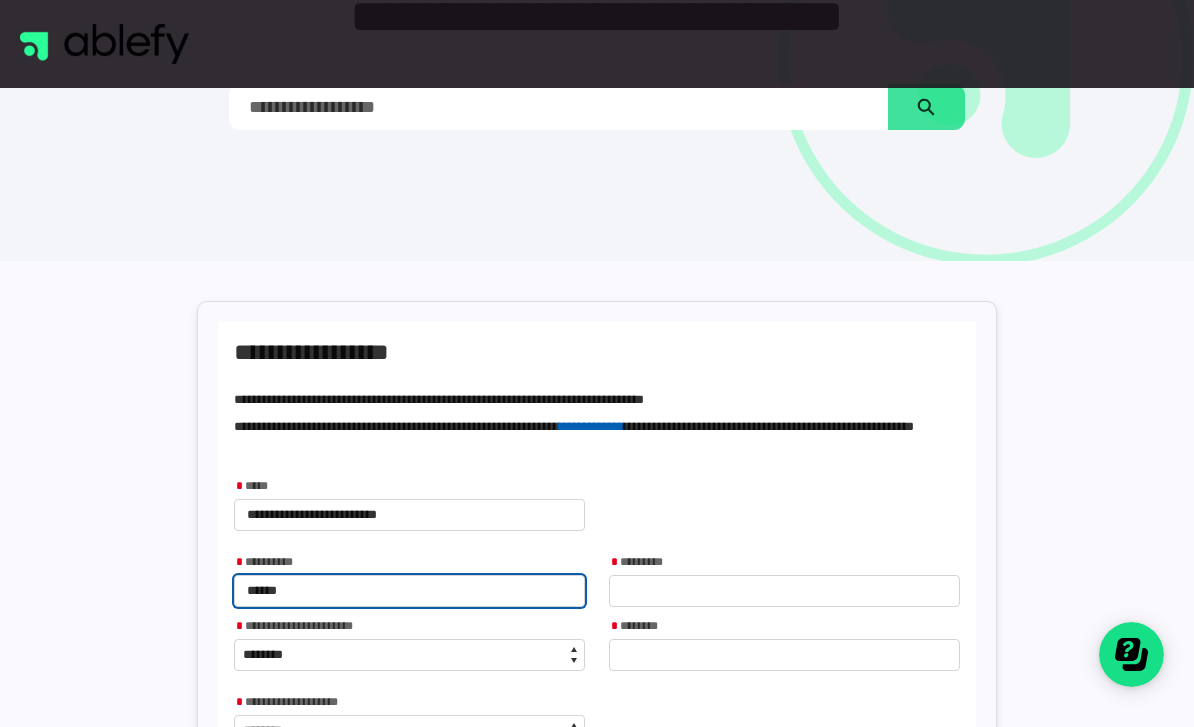 type on "*******" 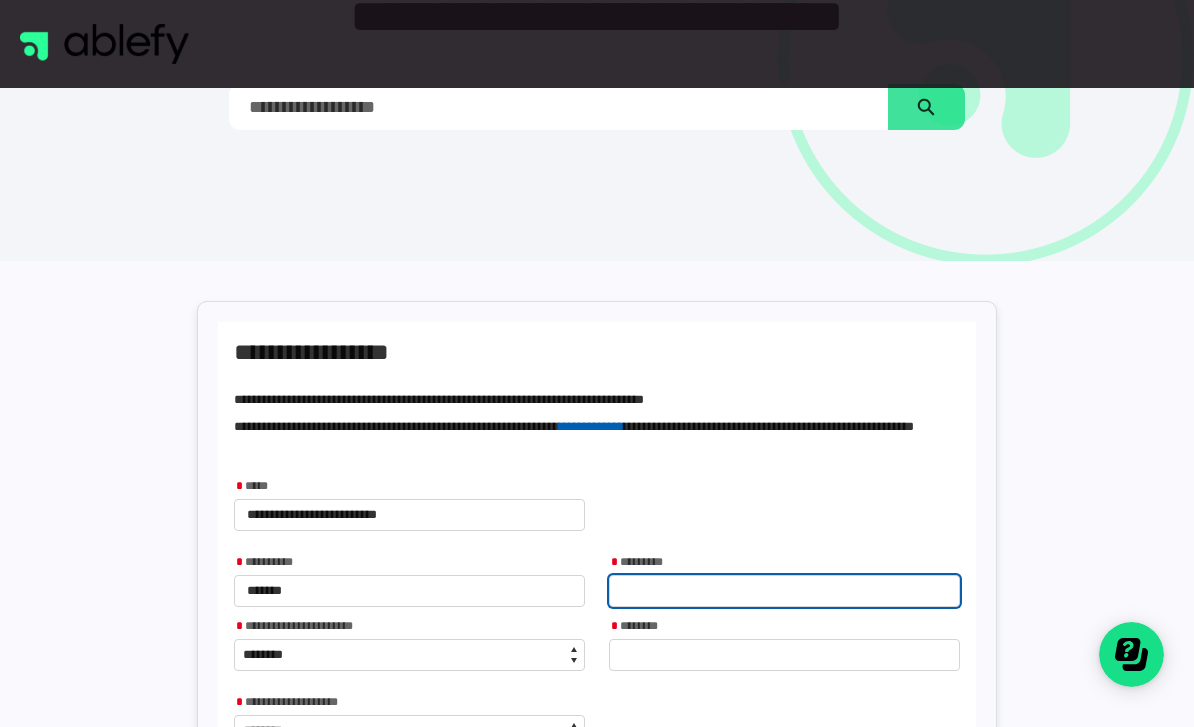 click at bounding box center (784, 591) 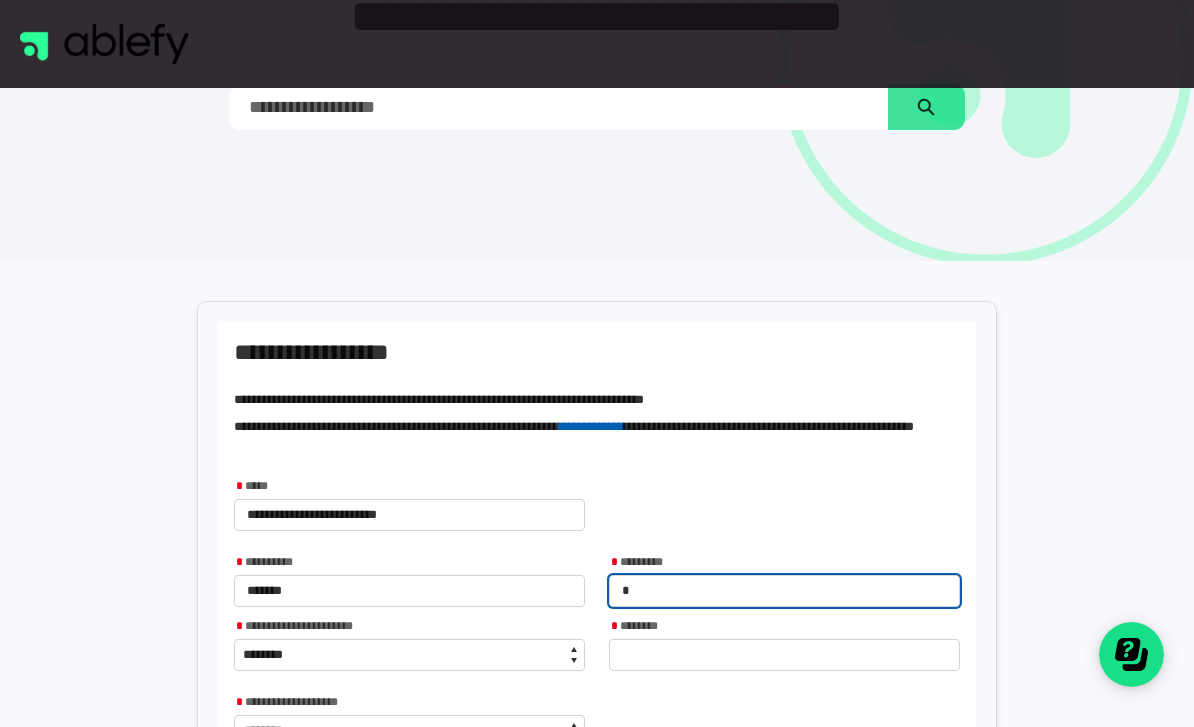 type on "**" 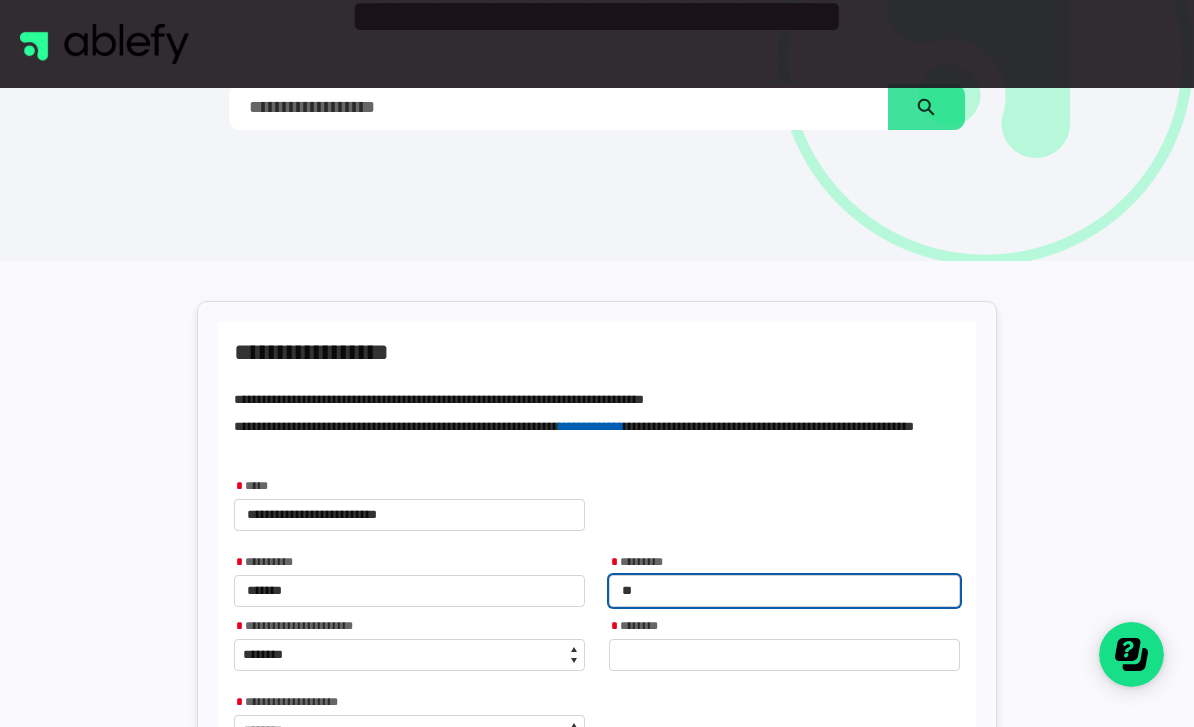 type on "***" 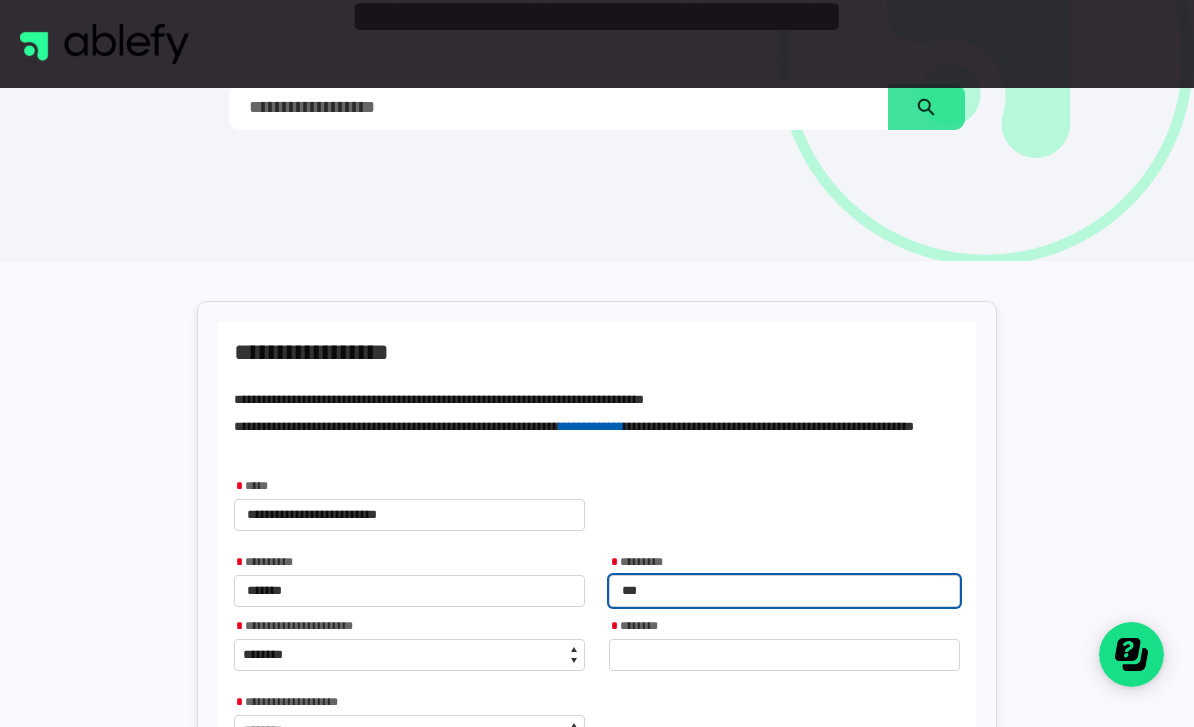 type on "****" 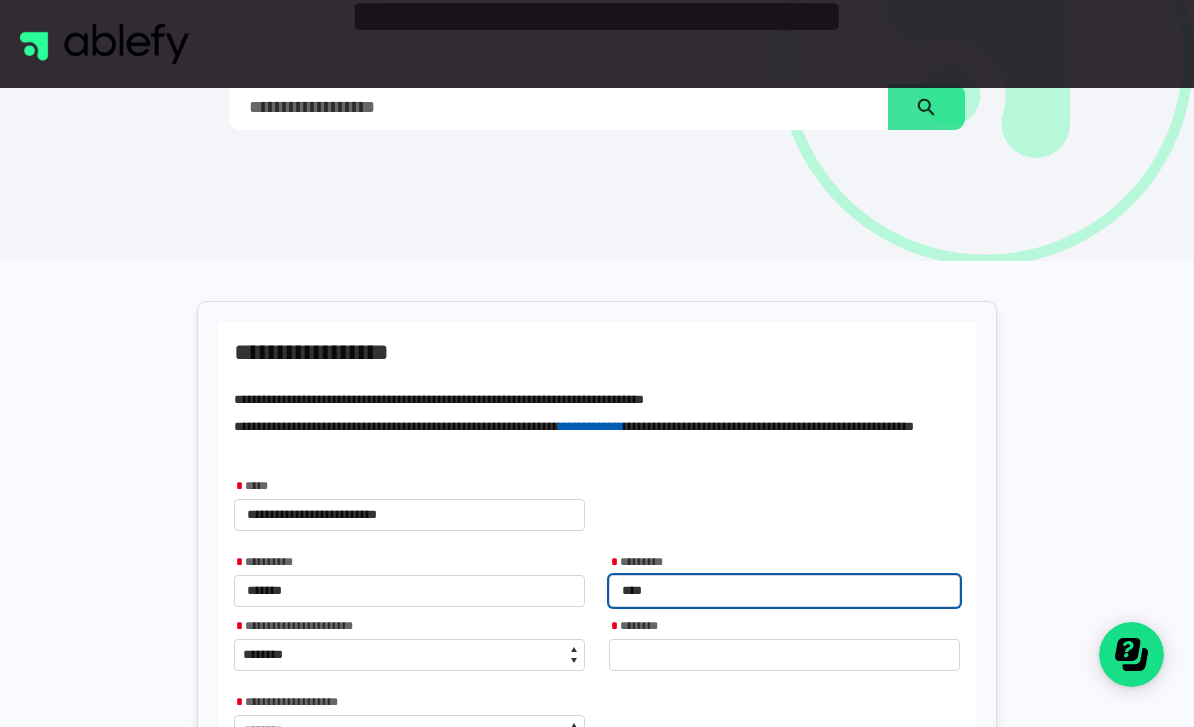 type on "*****" 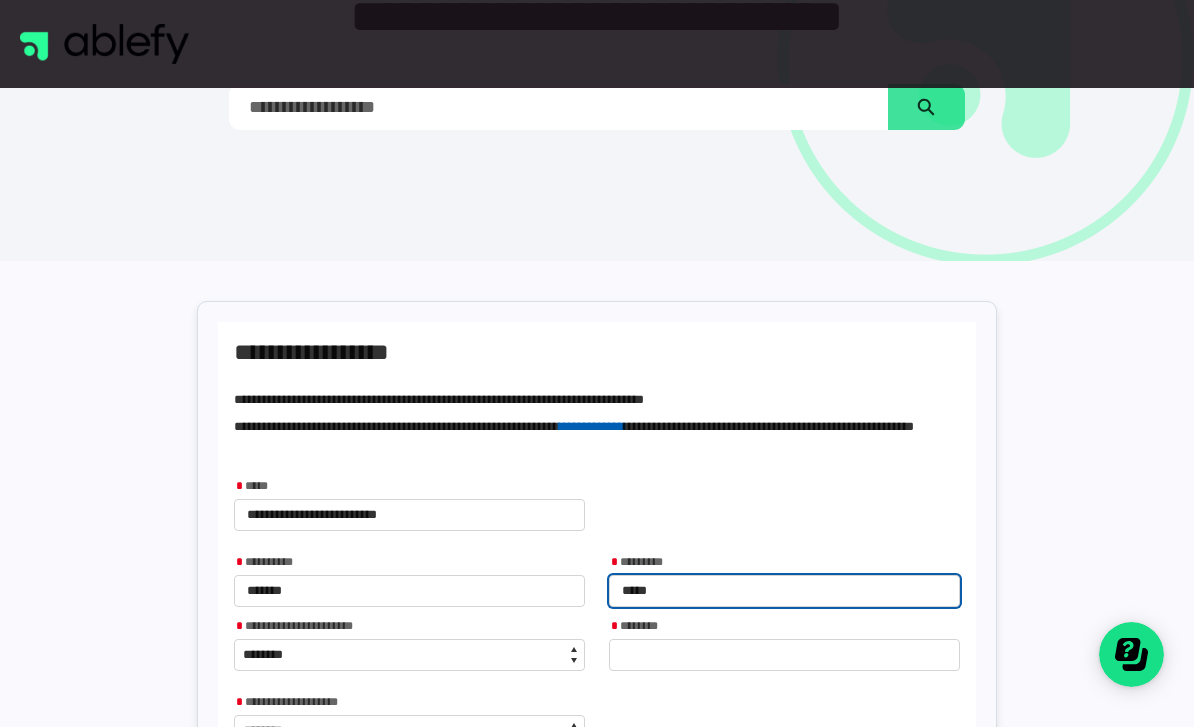 type on "******" 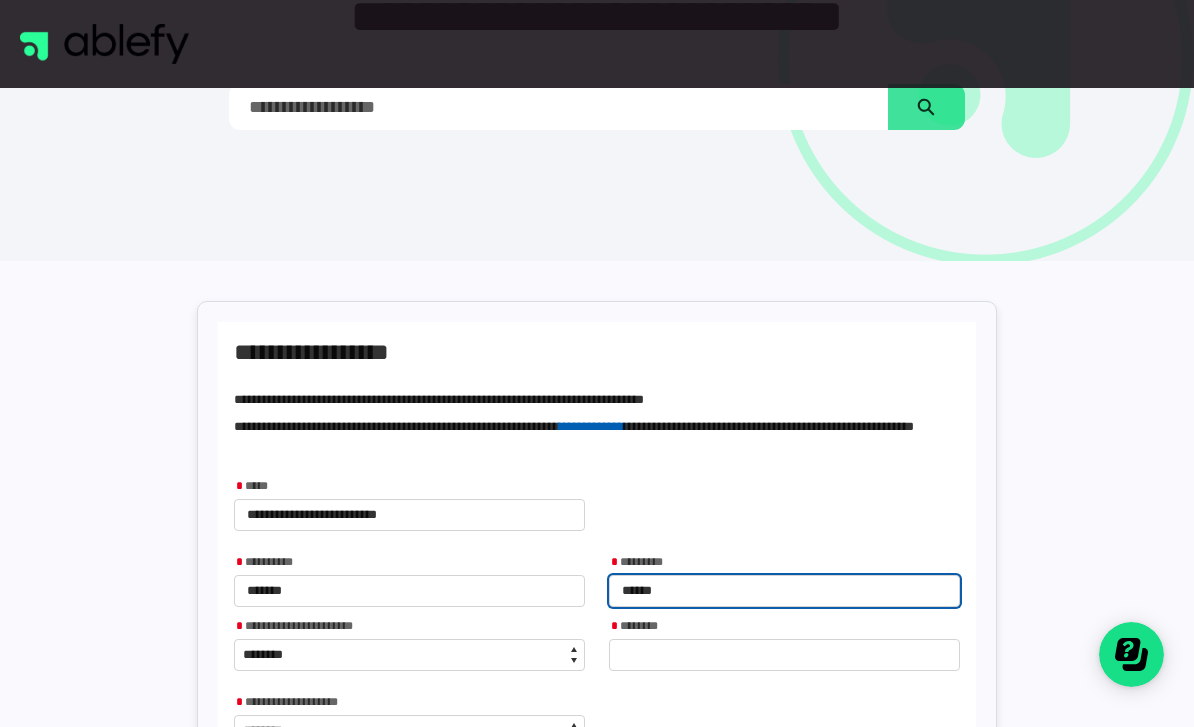 type on "*******" 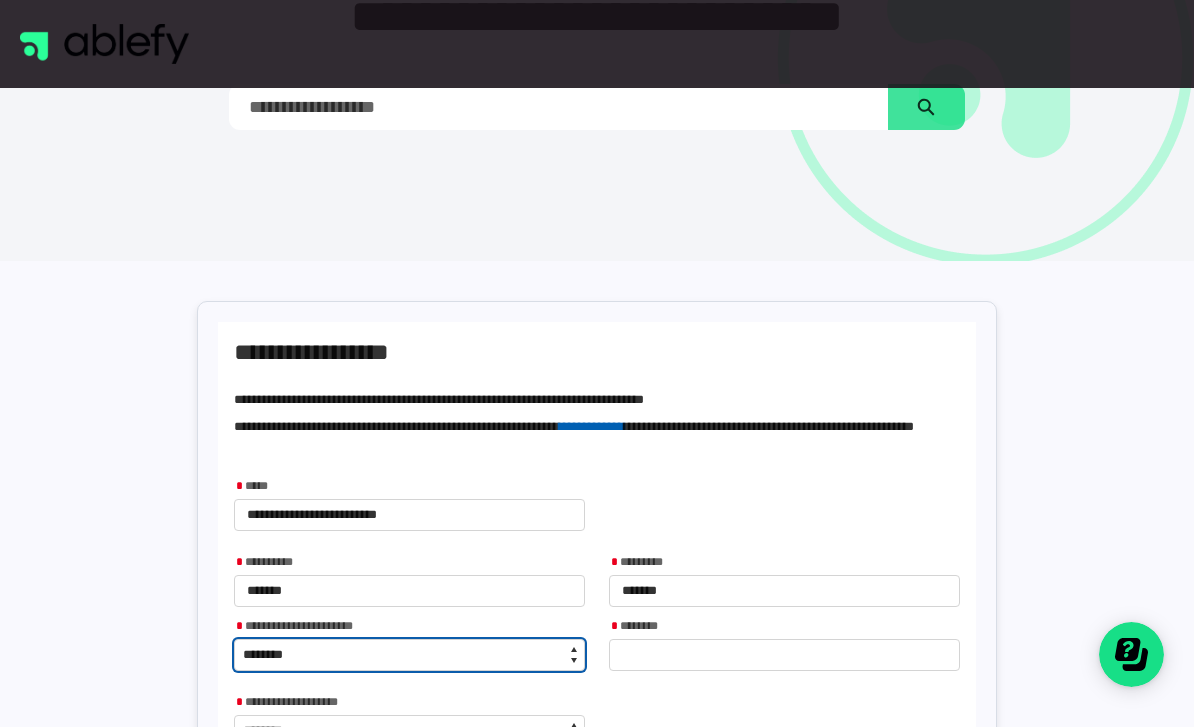 click on "**********" at bounding box center (409, 655) 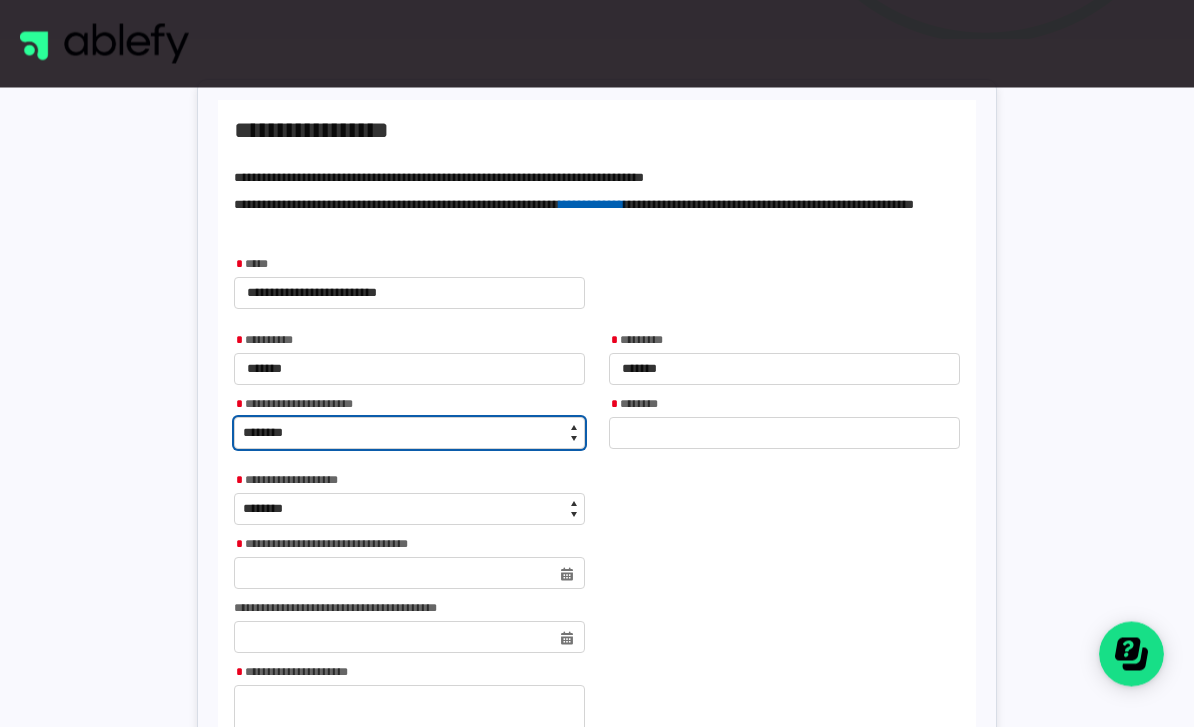 scroll, scrollTop: 373, scrollLeft: 0, axis: vertical 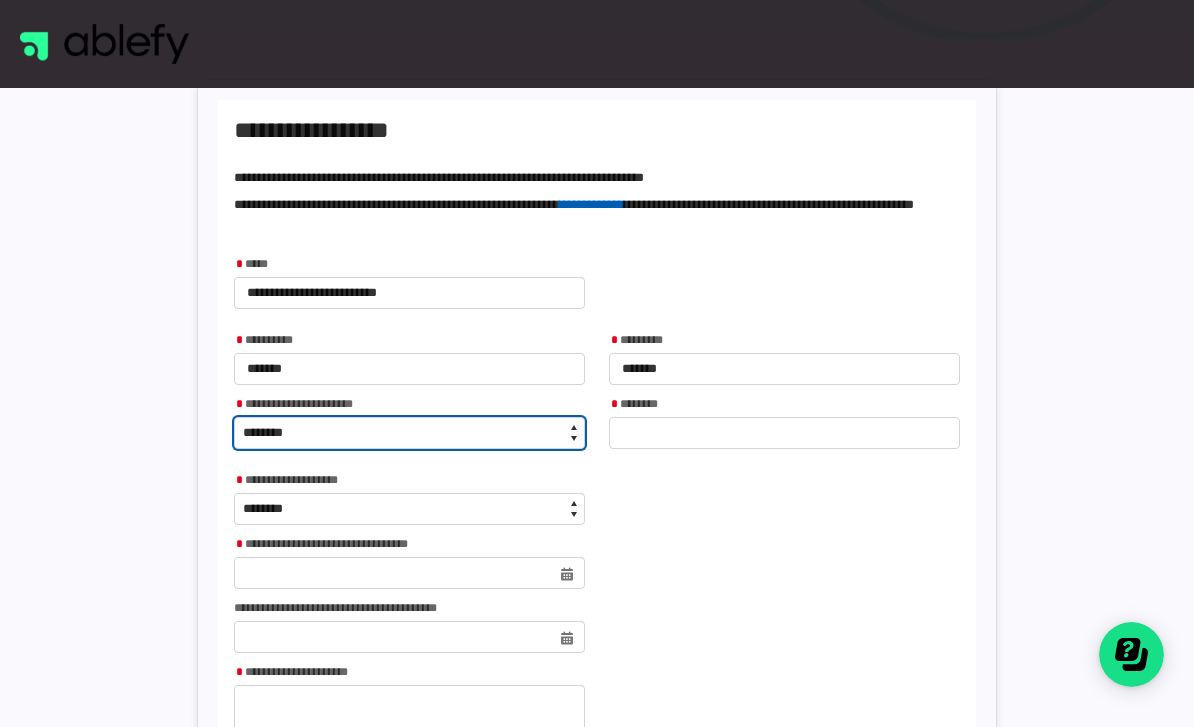 click on "**********" at bounding box center (409, 433) 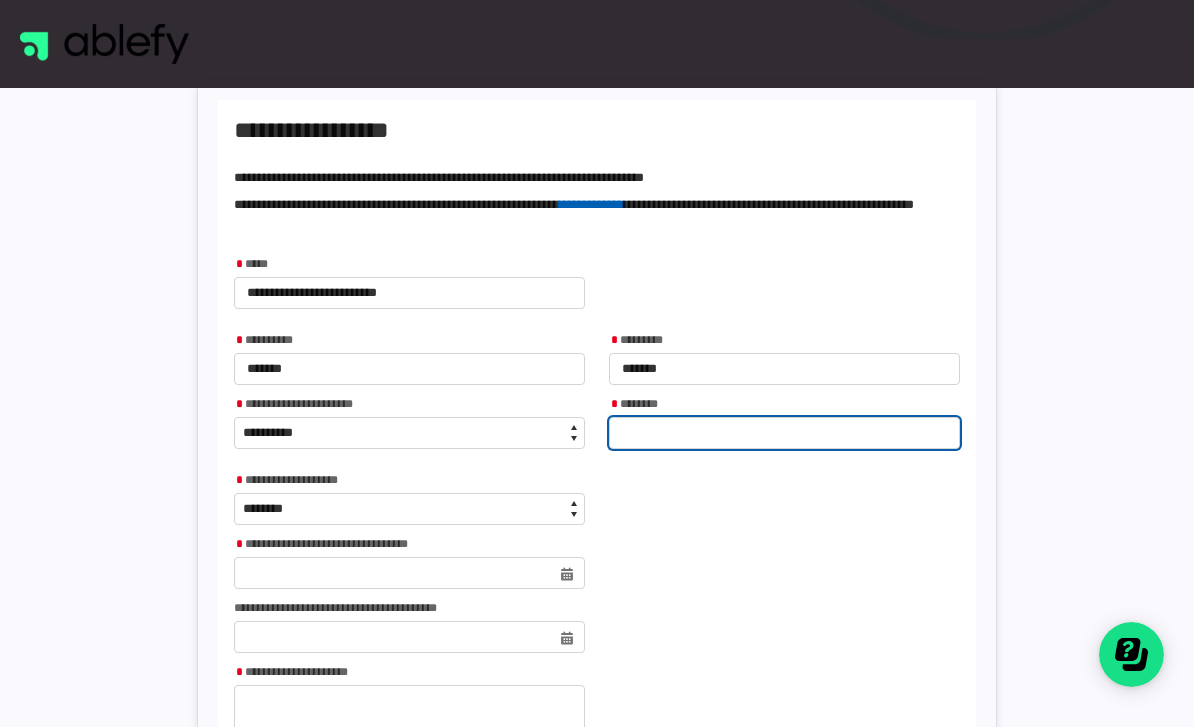 click at bounding box center [784, 433] 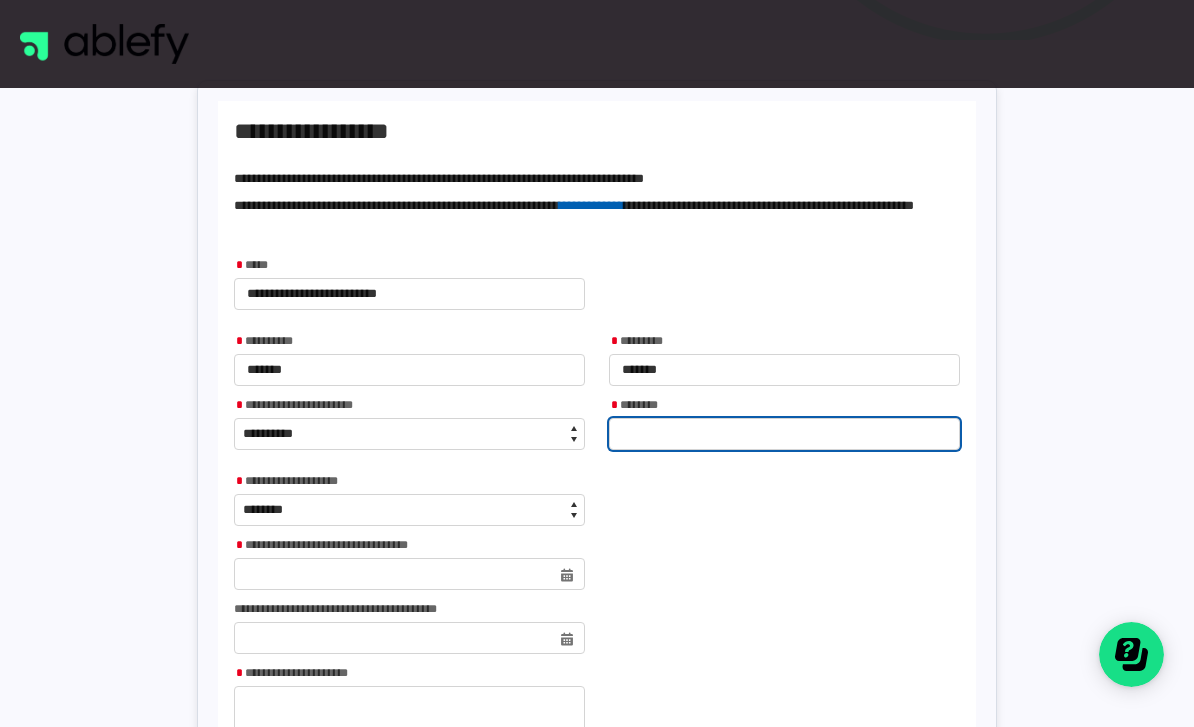 type on "*" 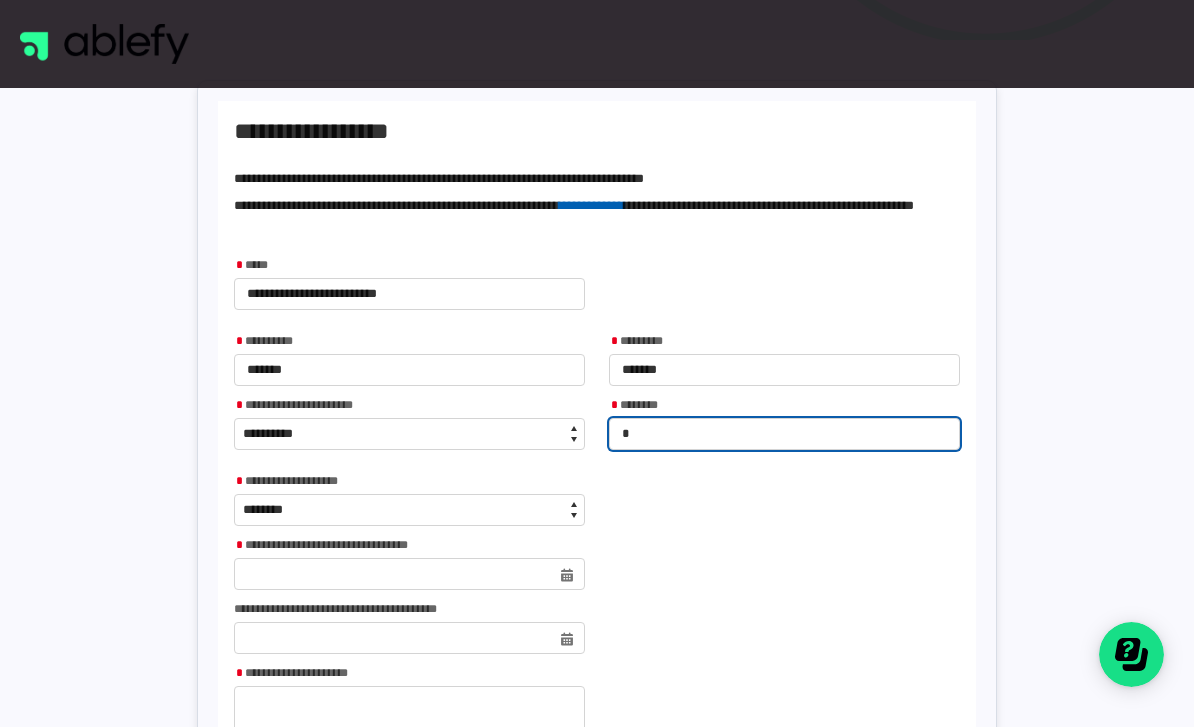 type on "**" 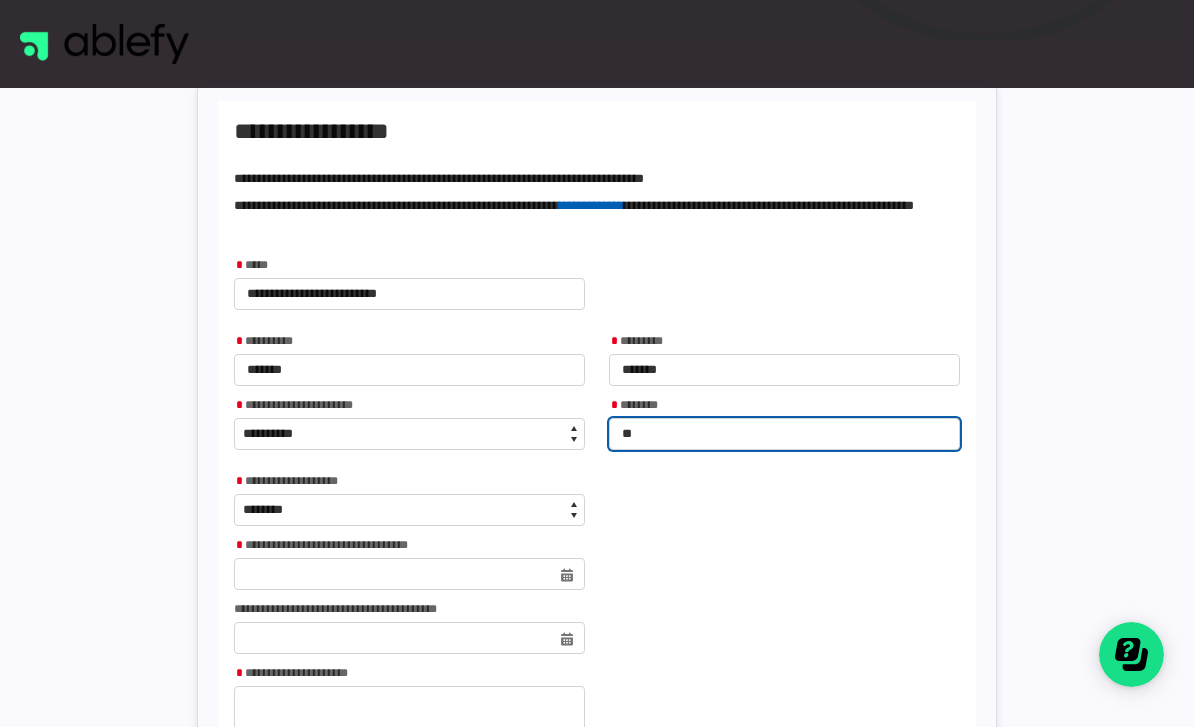 type on "***" 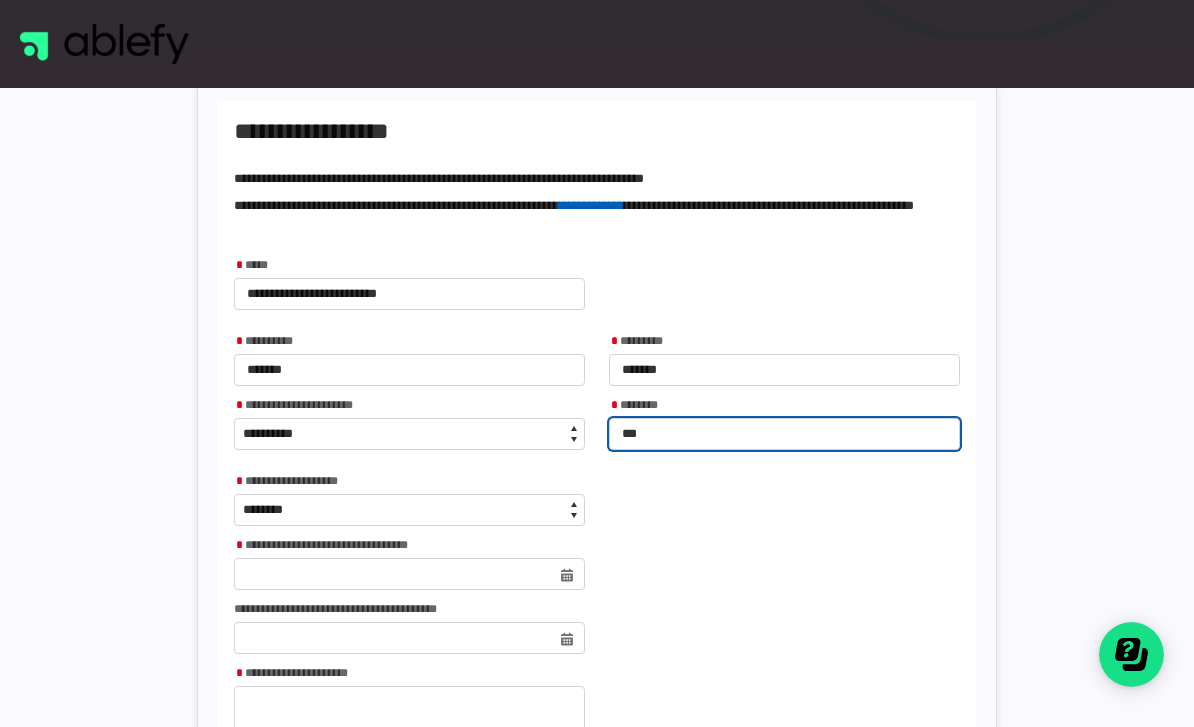 type on "****" 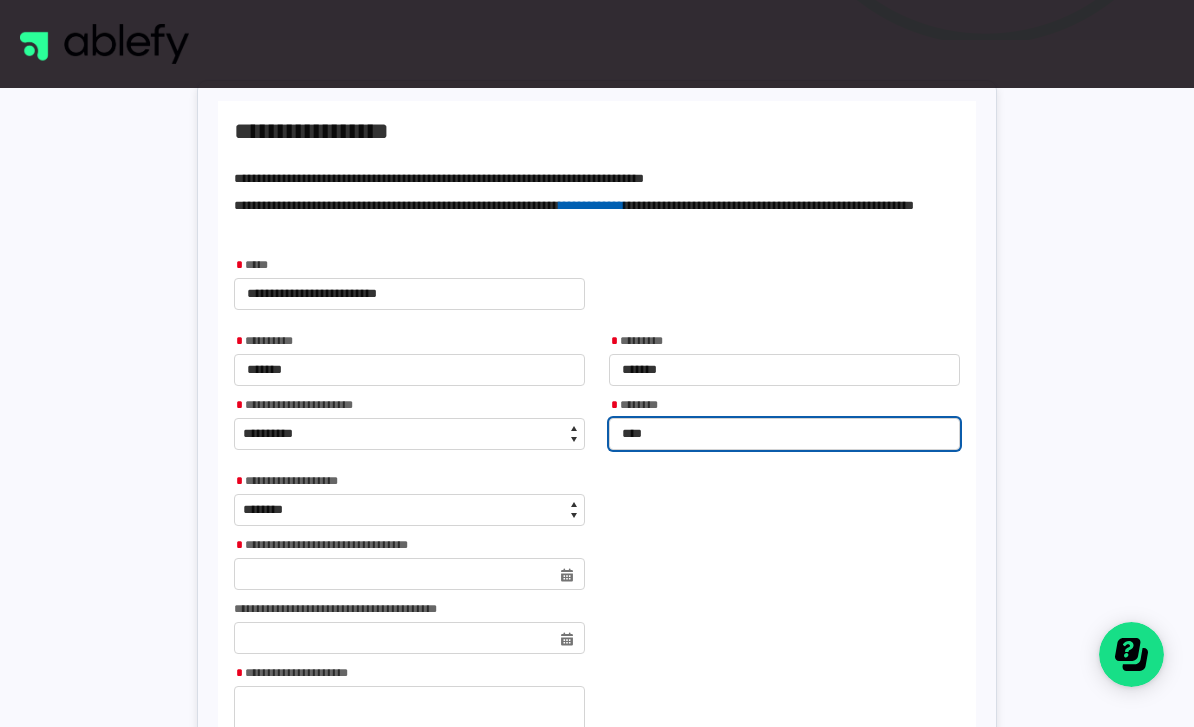 type on "*****" 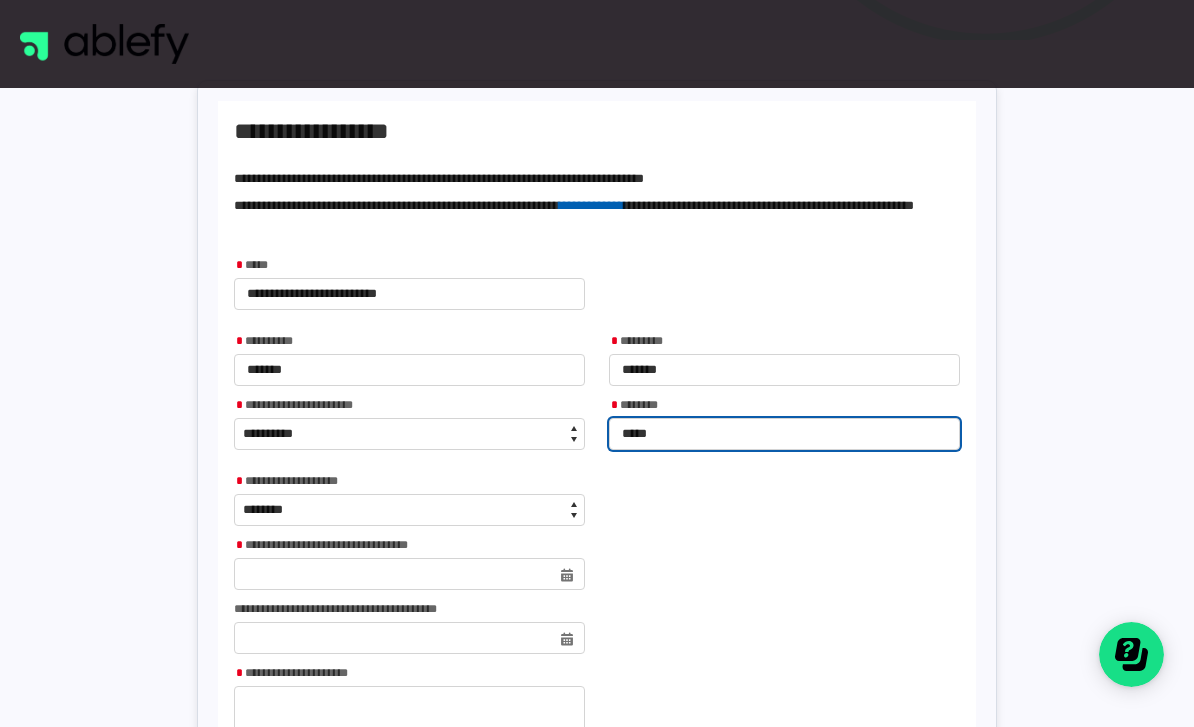 type on "******" 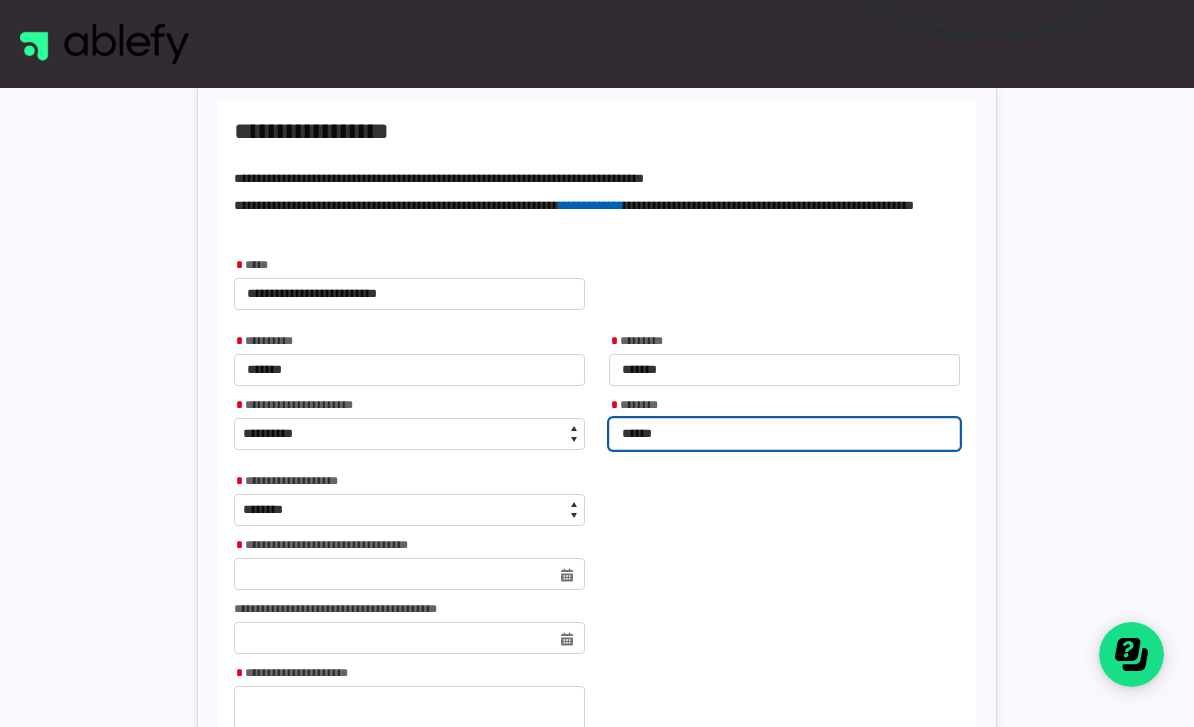 type on "*******" 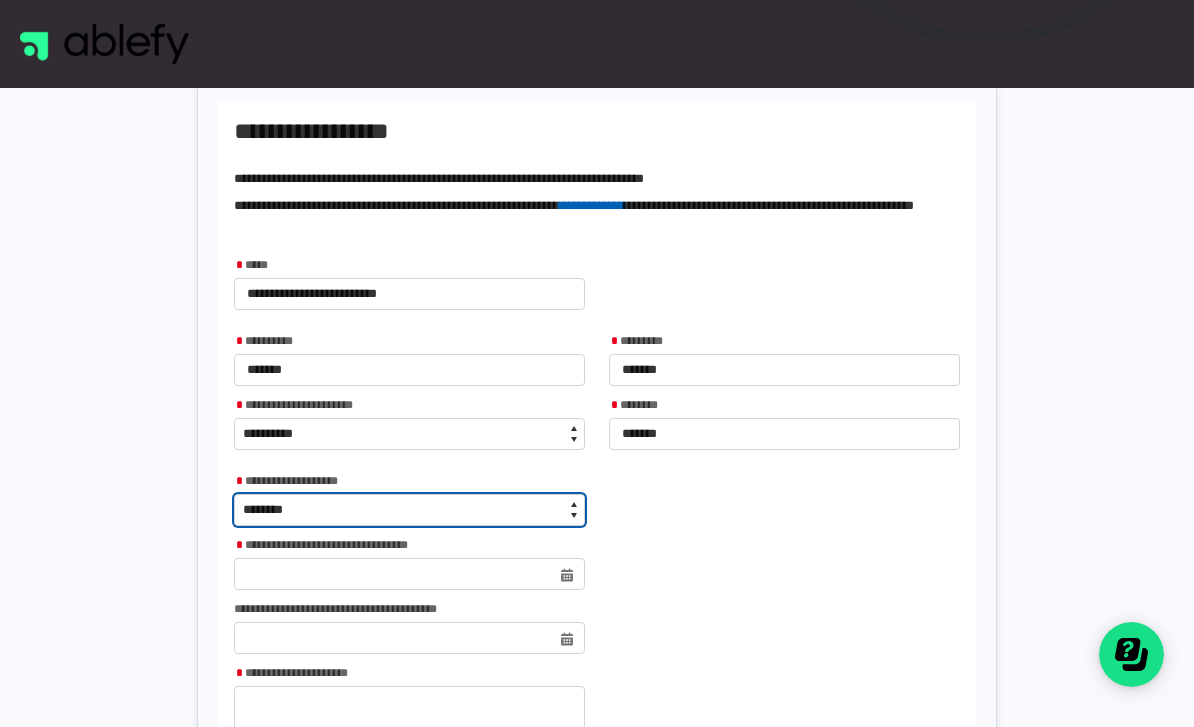 click on "**********" at bounding box center (409, 510) 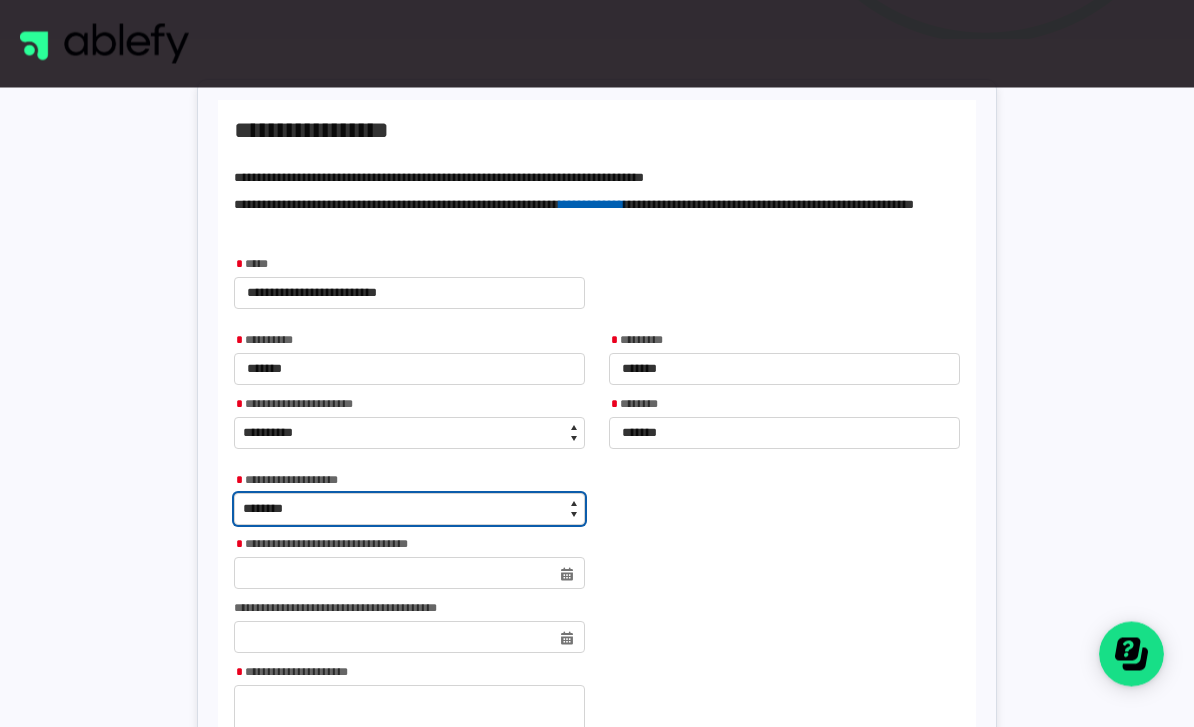 type on "**********" 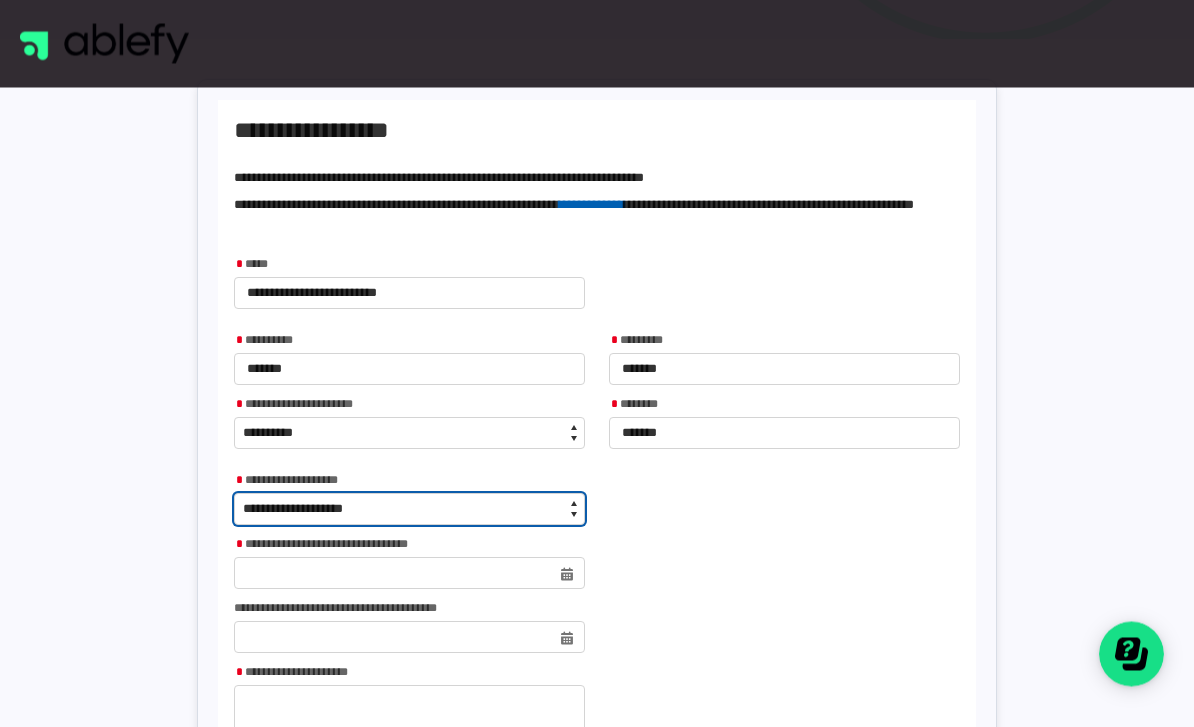 scroll, scrollTop: 373, scrollLeft: 0, axis: vertical 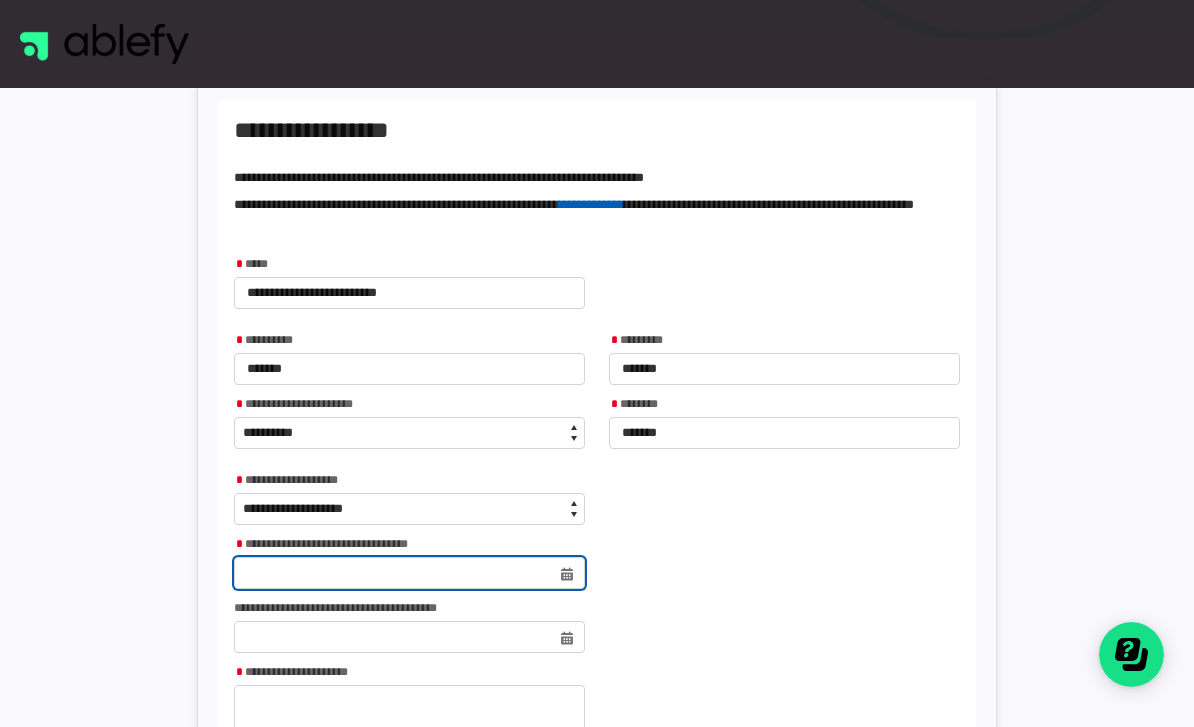 click at bounding box center [409, 573] 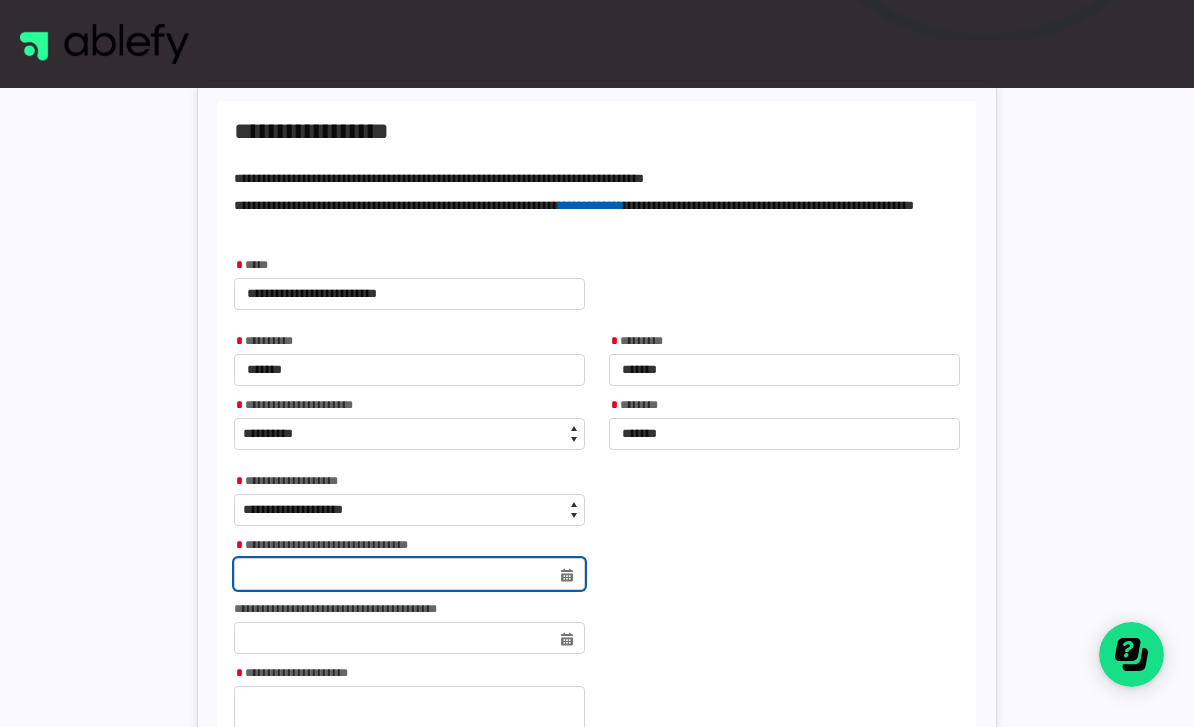 select on "****" 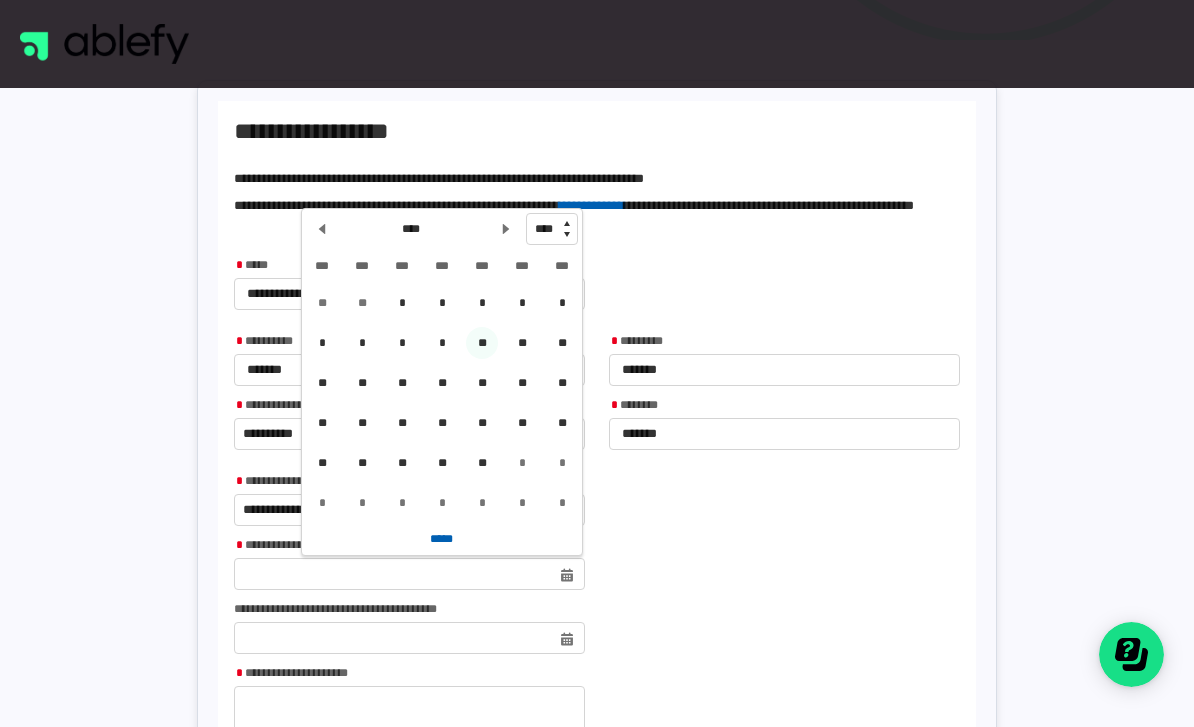 click on "**" 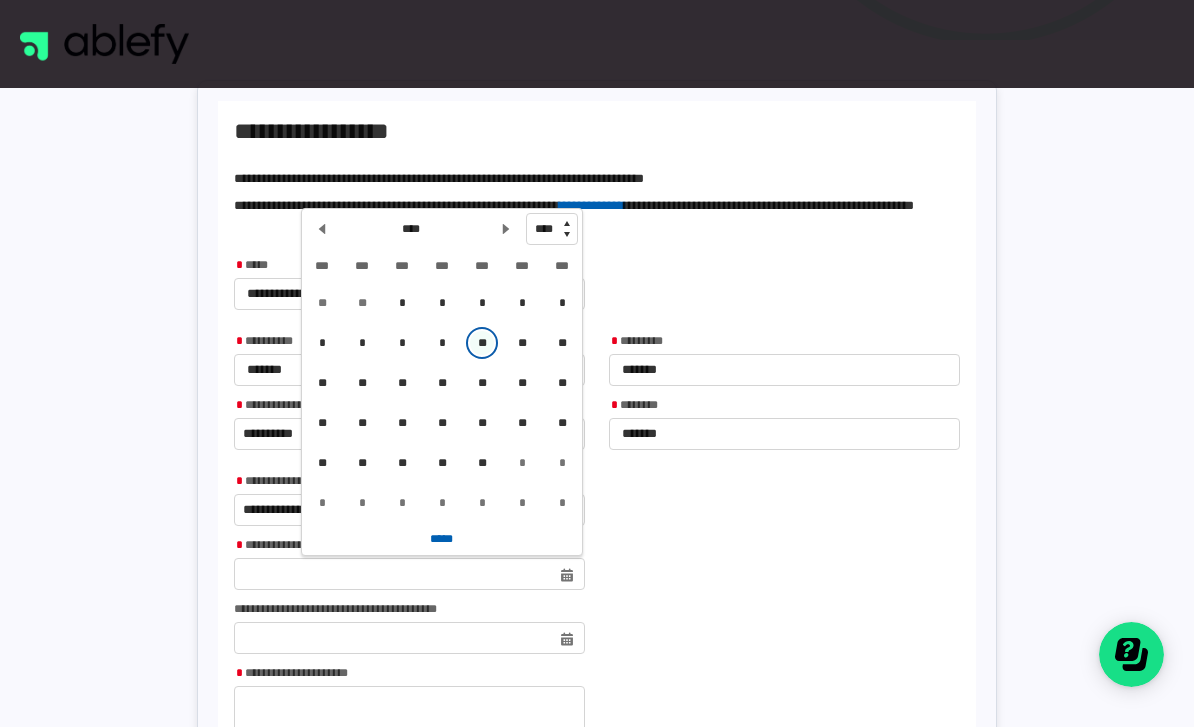 type on "**********" 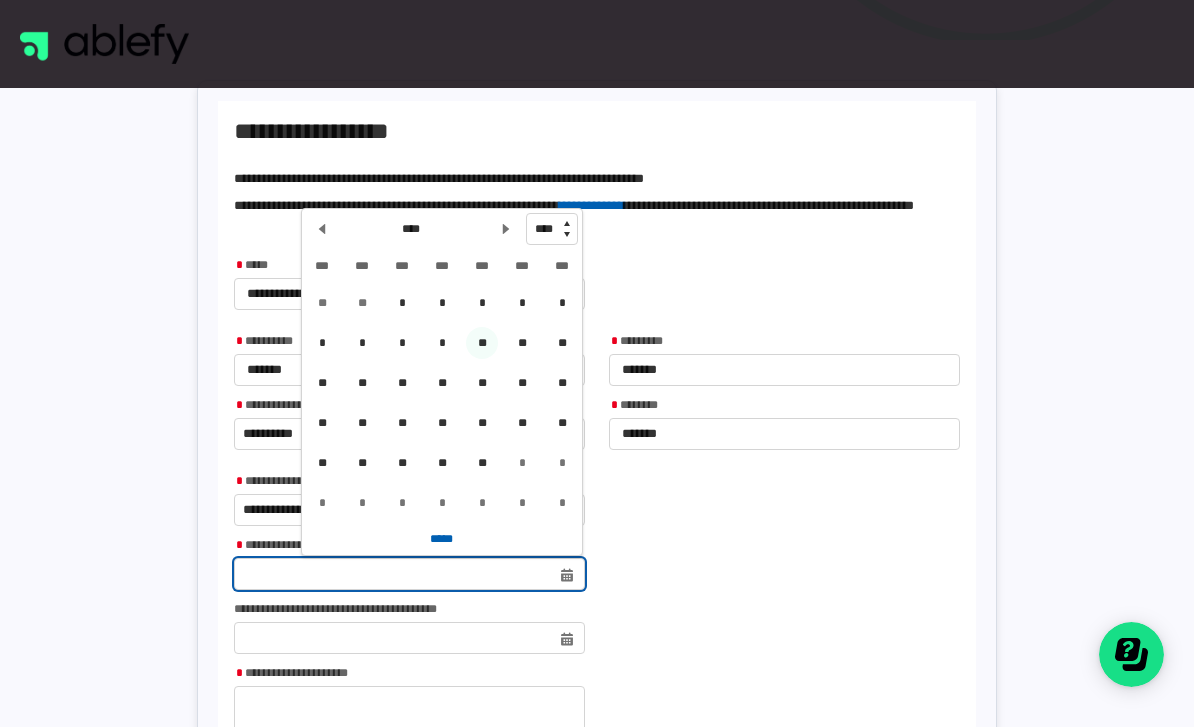 type on "**********" 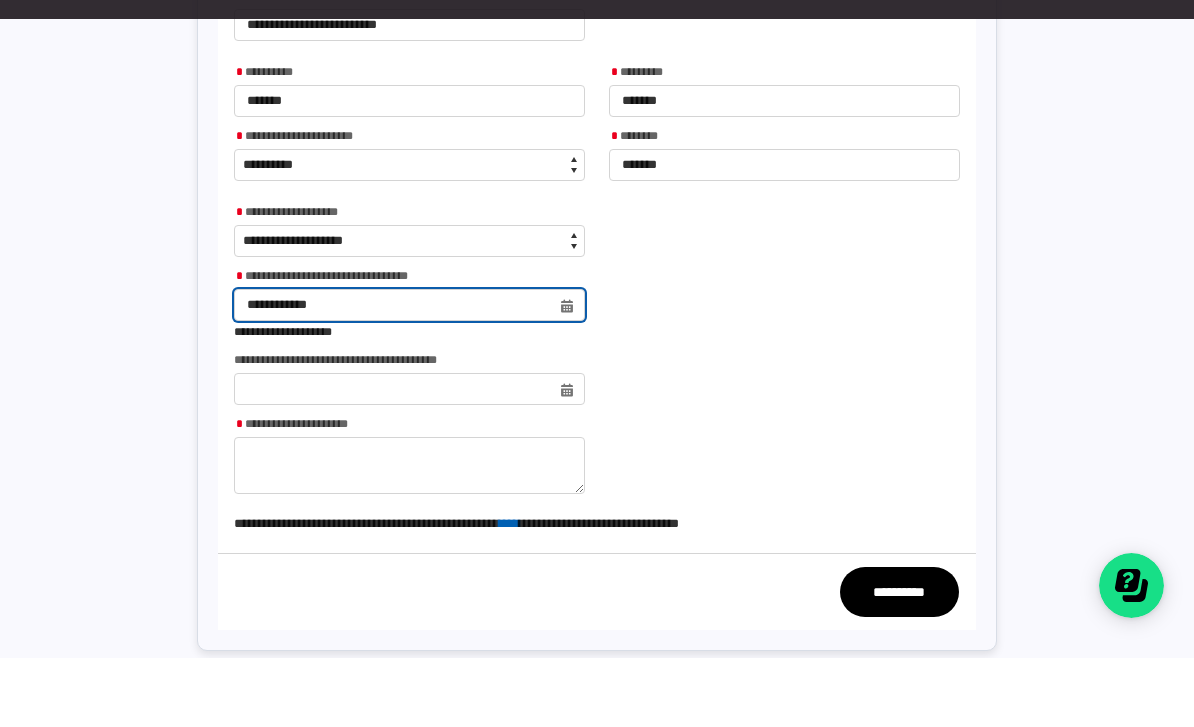 scroll, scrollTop: 572, scrollLeft: 0, axis: vertical 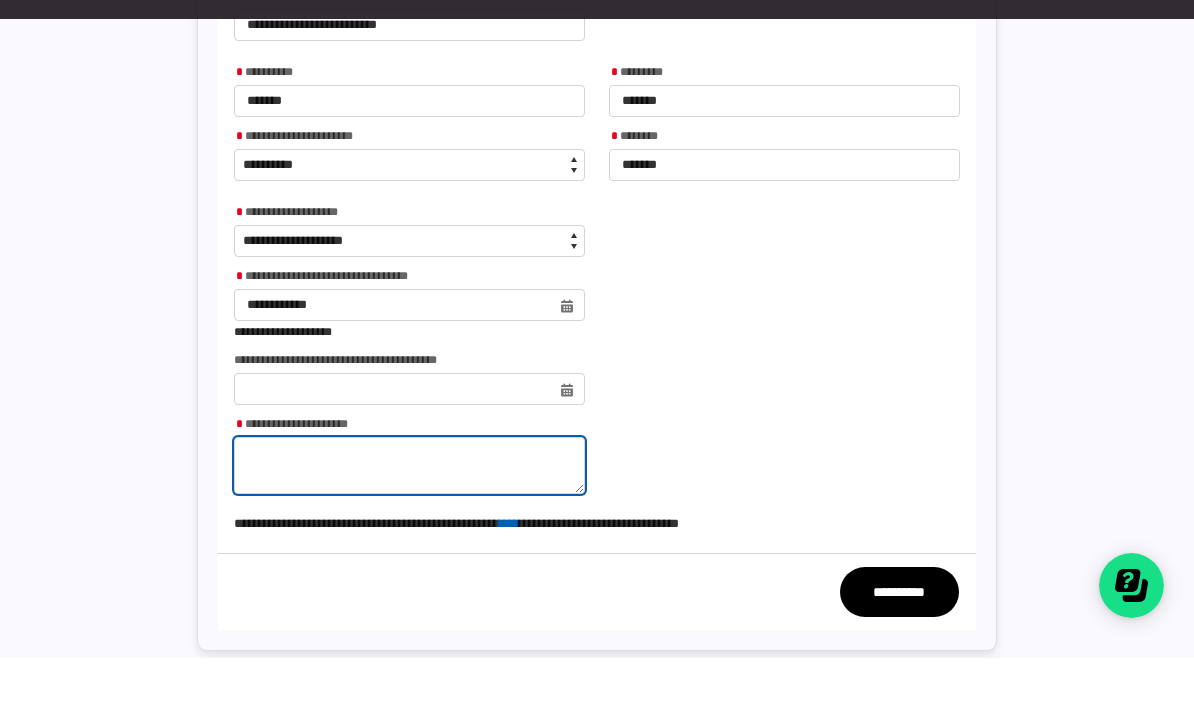 click on "*" at bounding box center [409, 534] 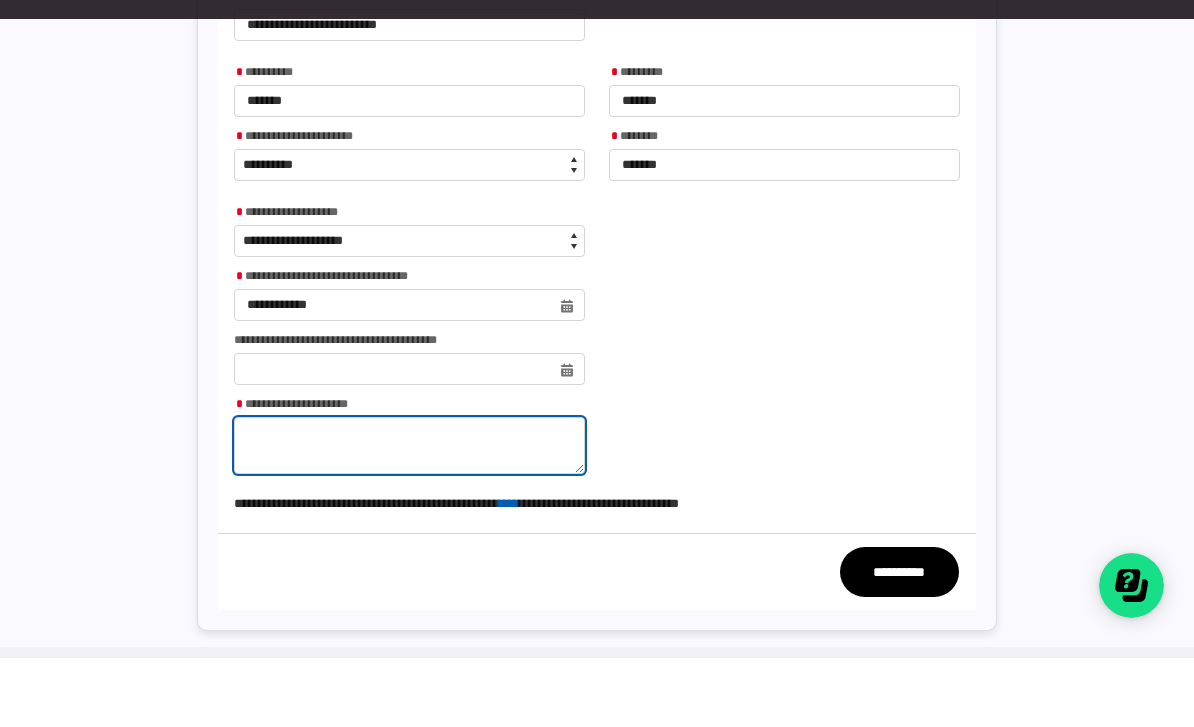 type on "*" 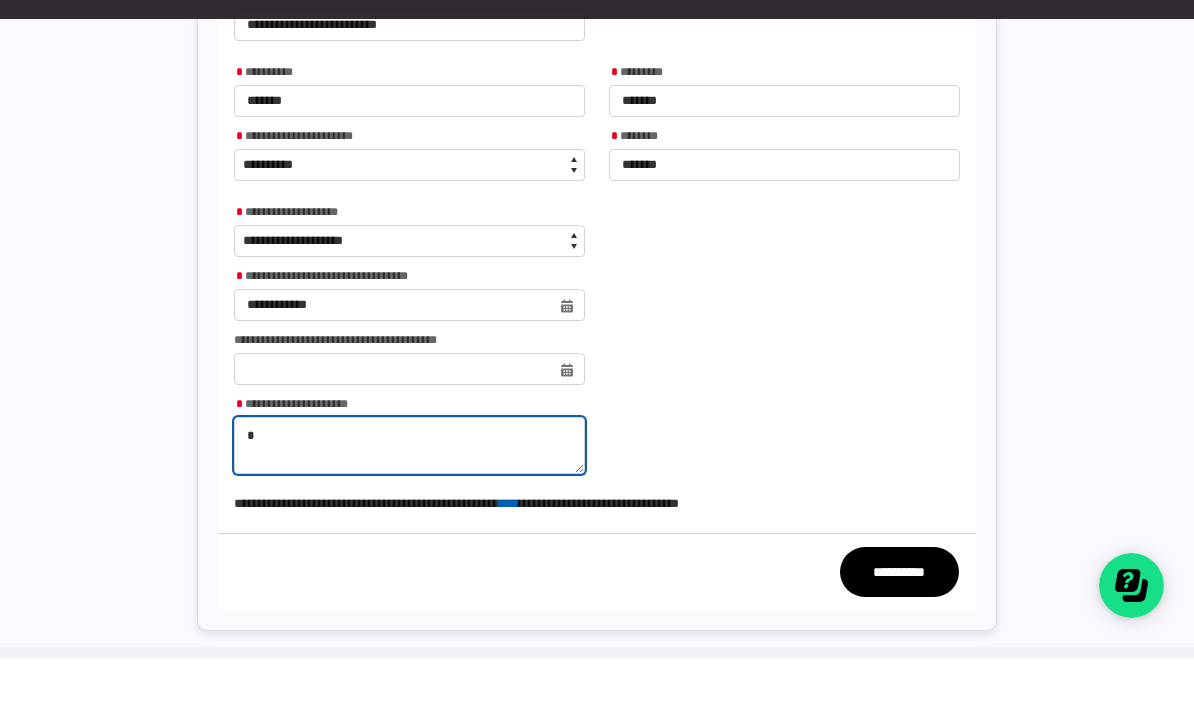 type on "**" 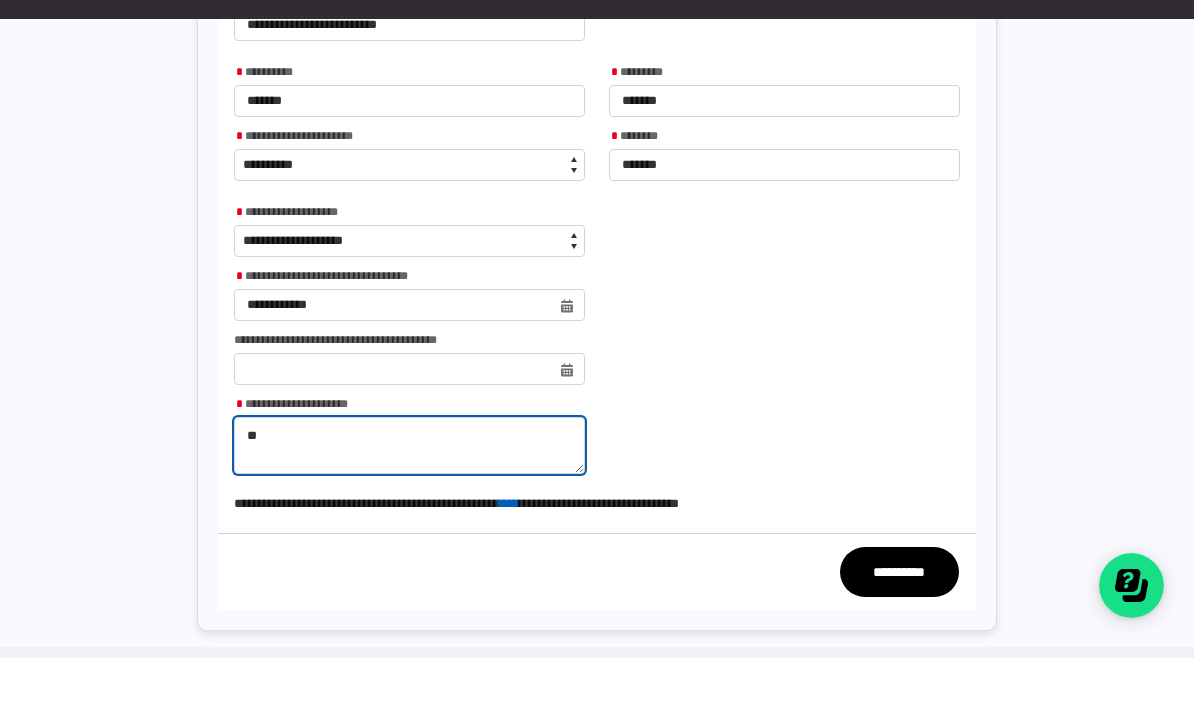 type on "***" 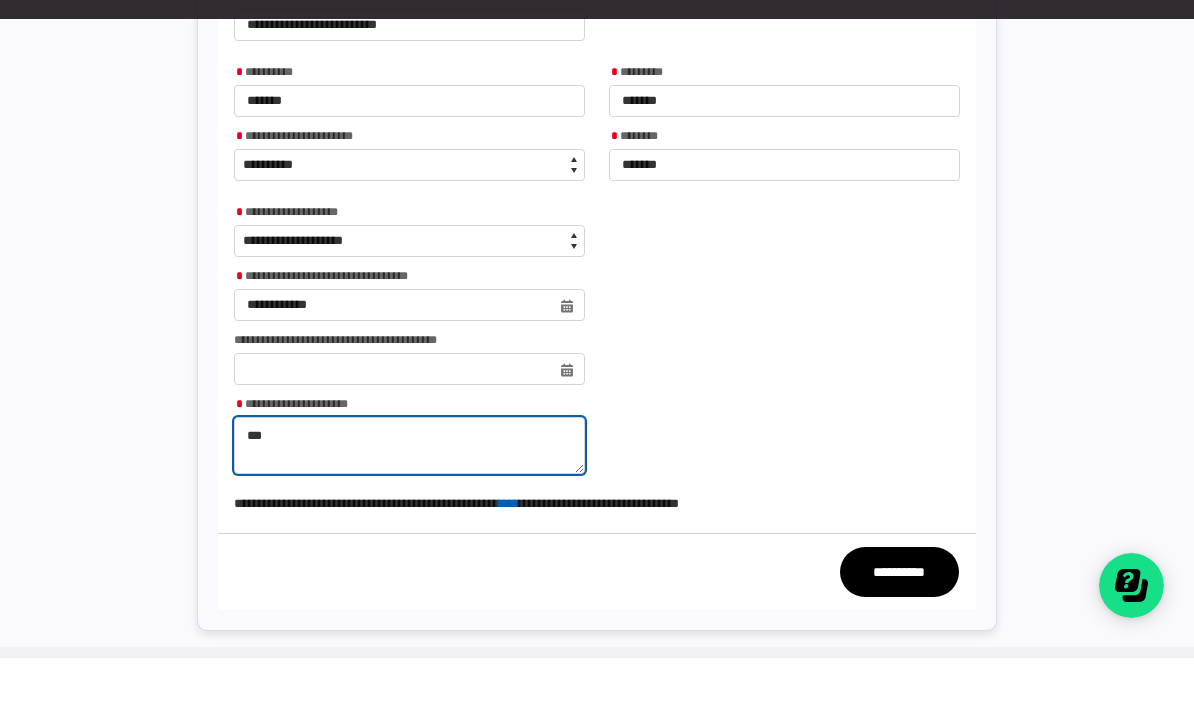 type on "****" 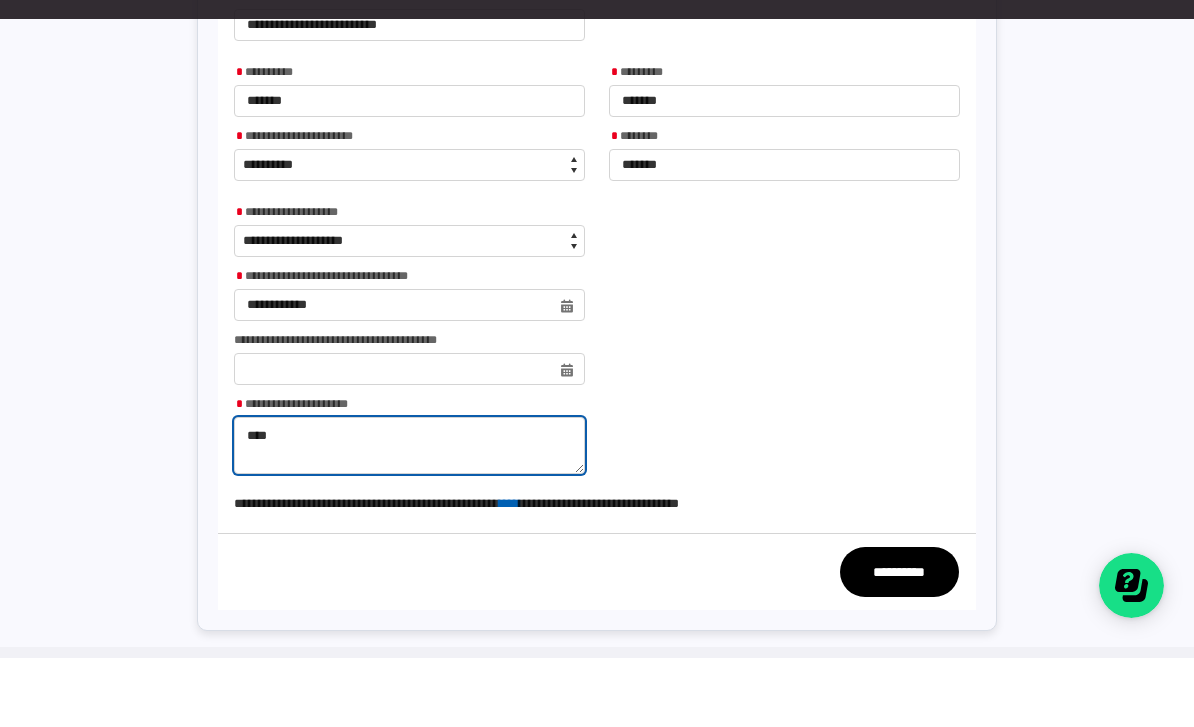 type on "*****" 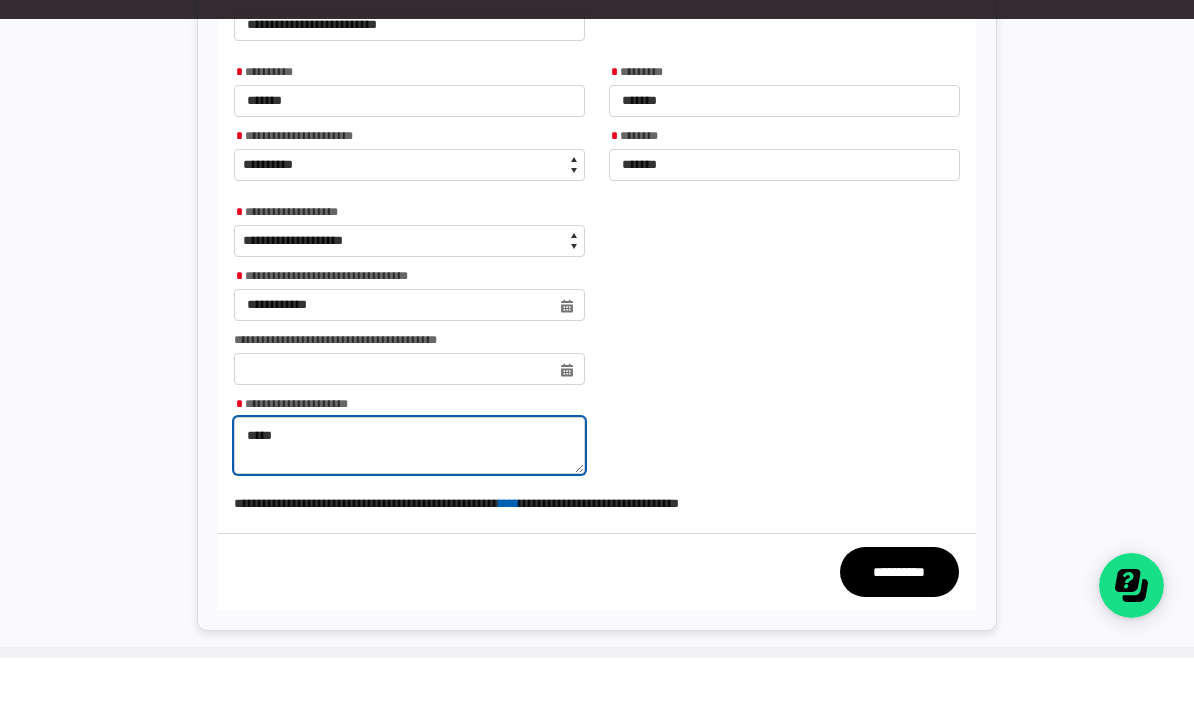 type on "******" 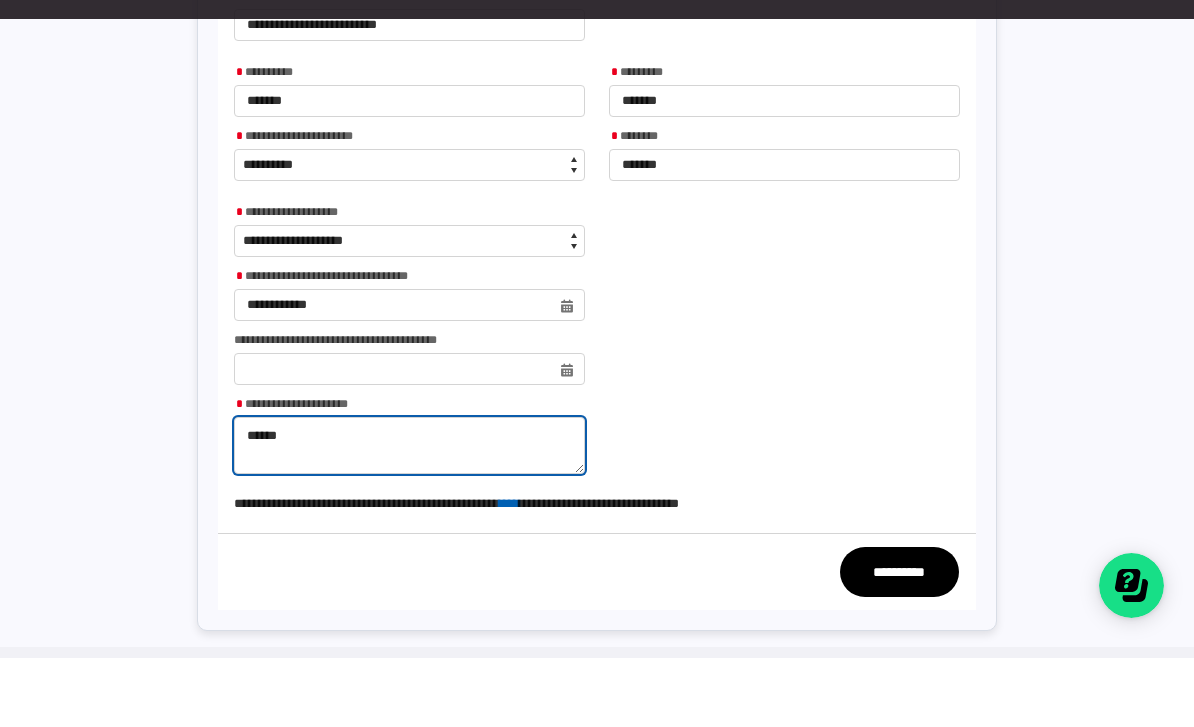 type on "******" 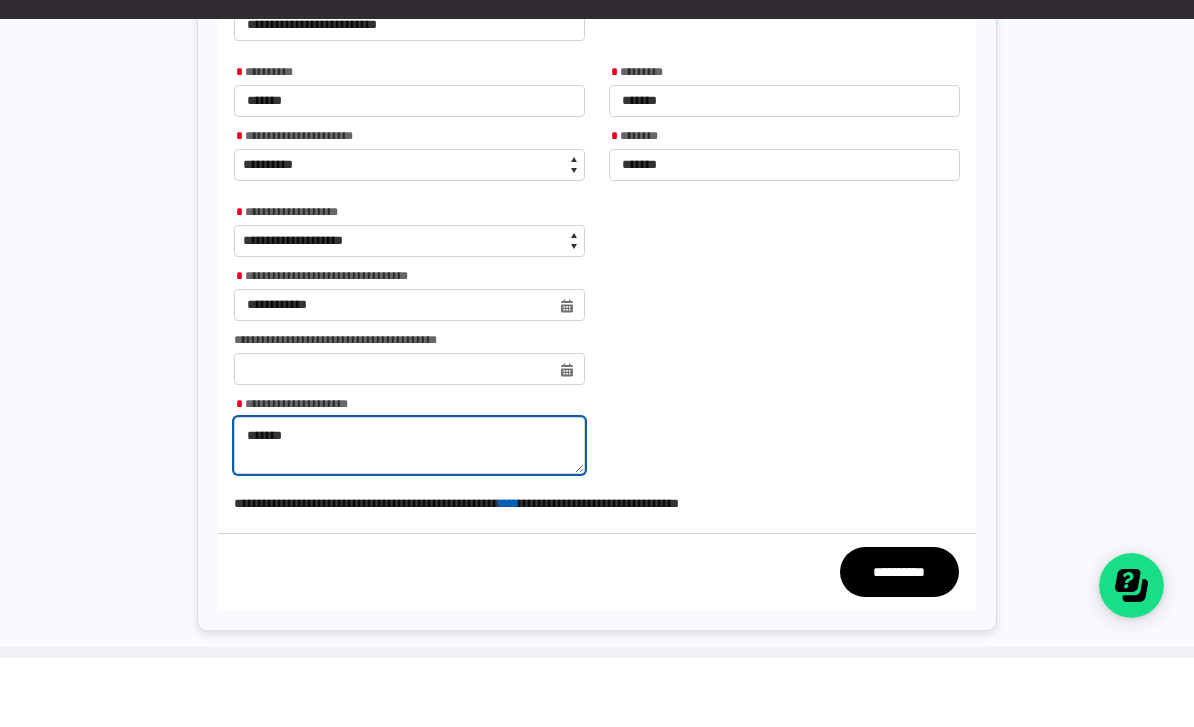 type on "********" 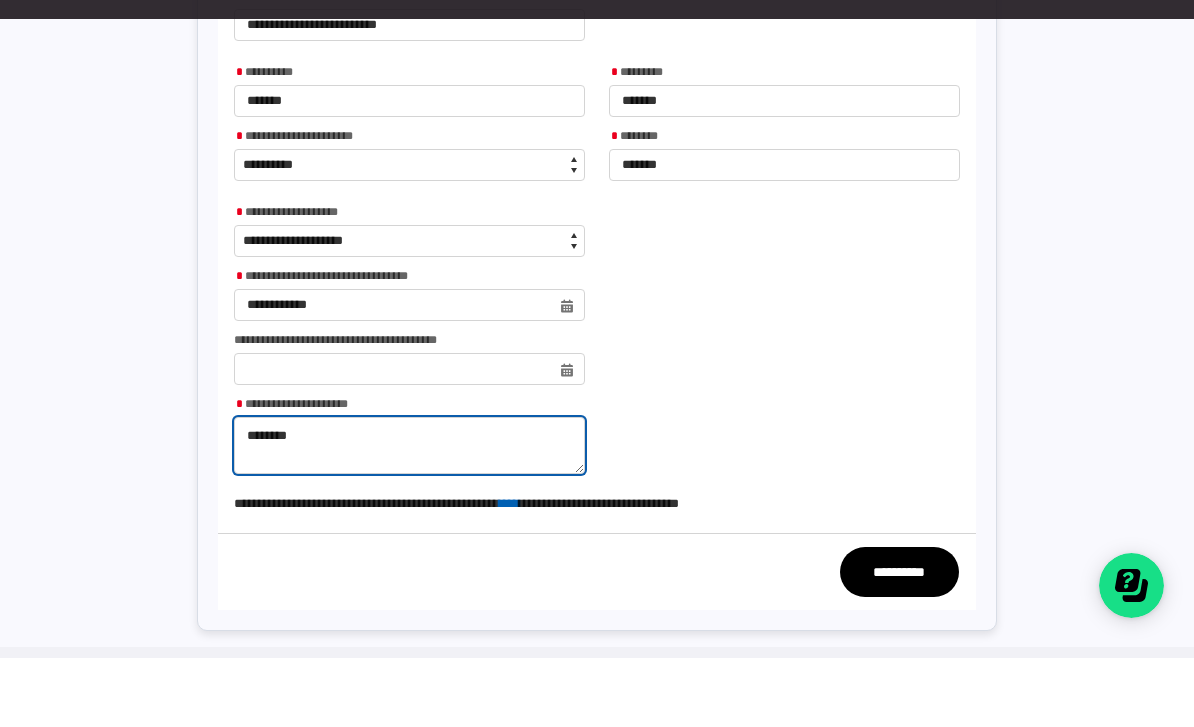 type on "*********" 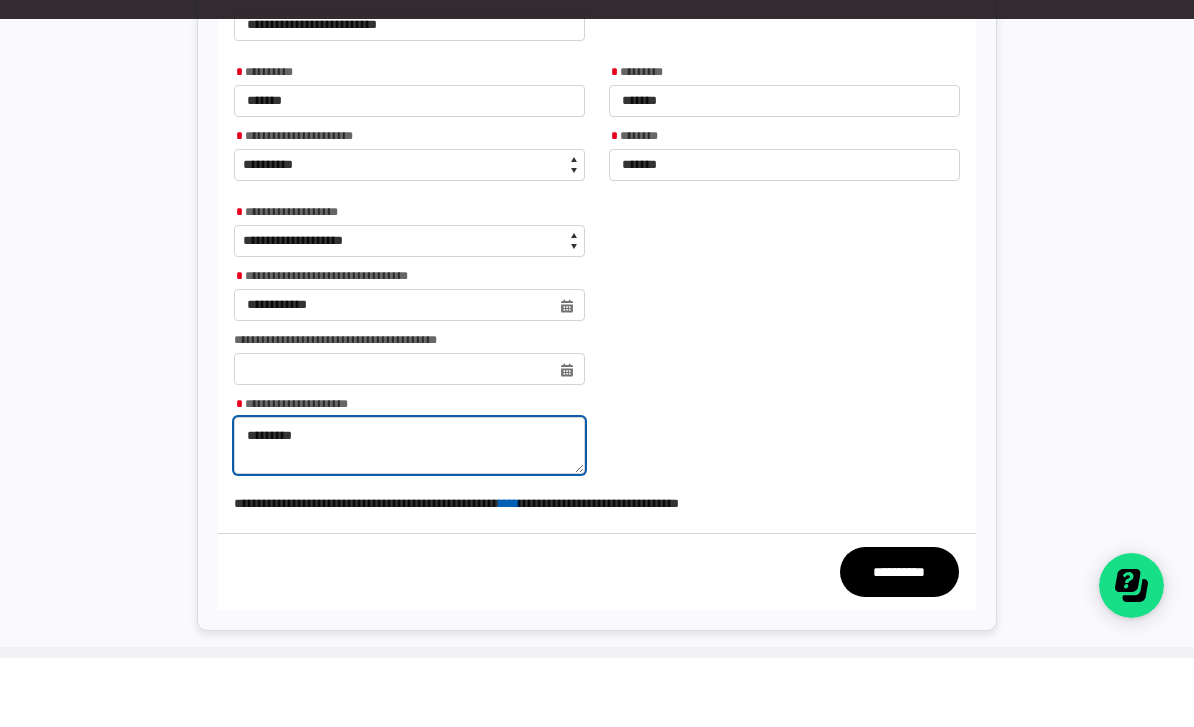 type on "**********" 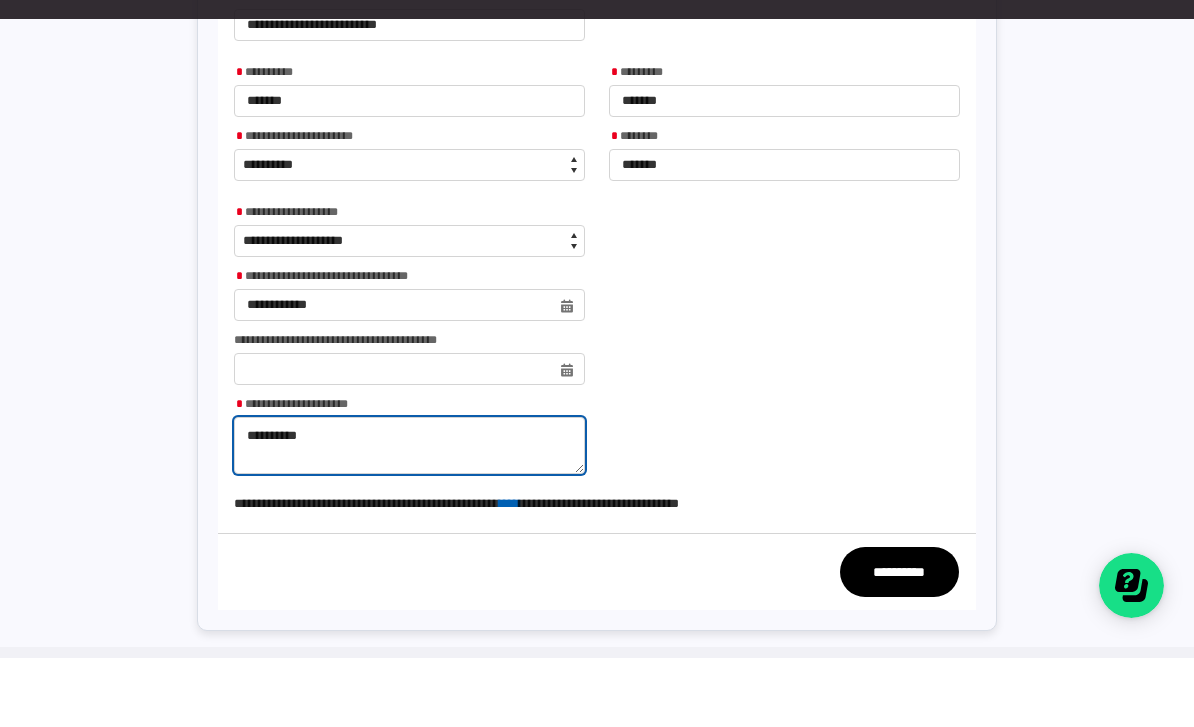 type on "**********" 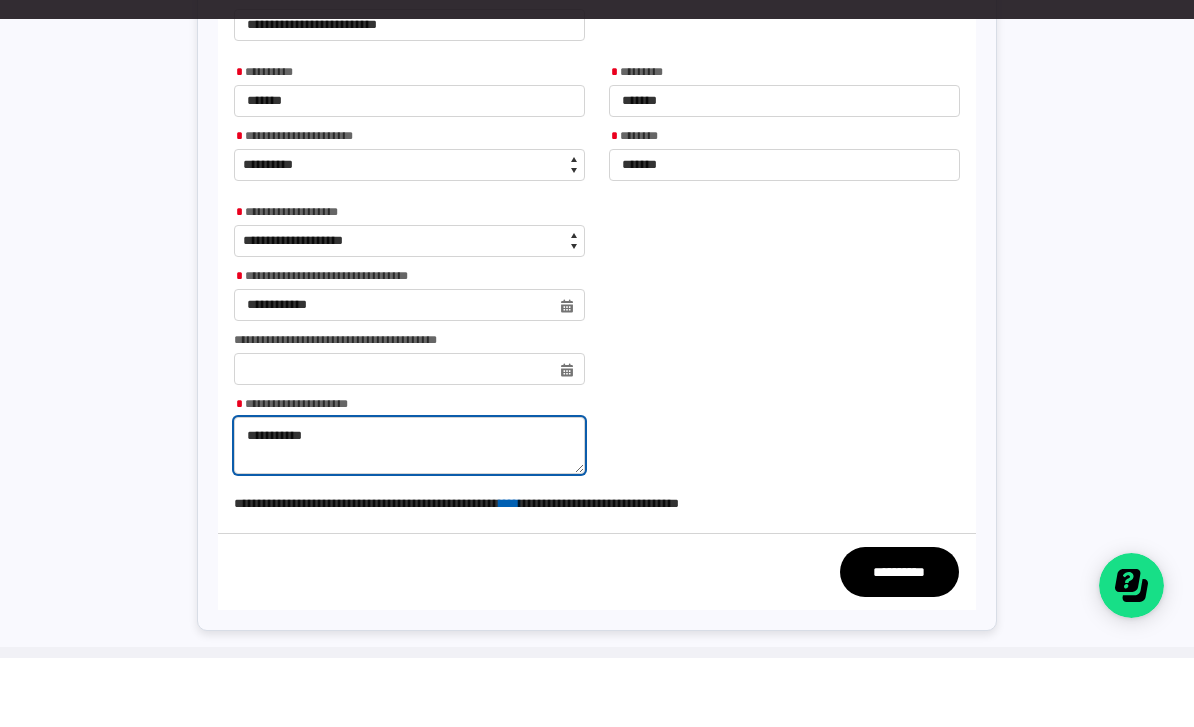 type on "**********" 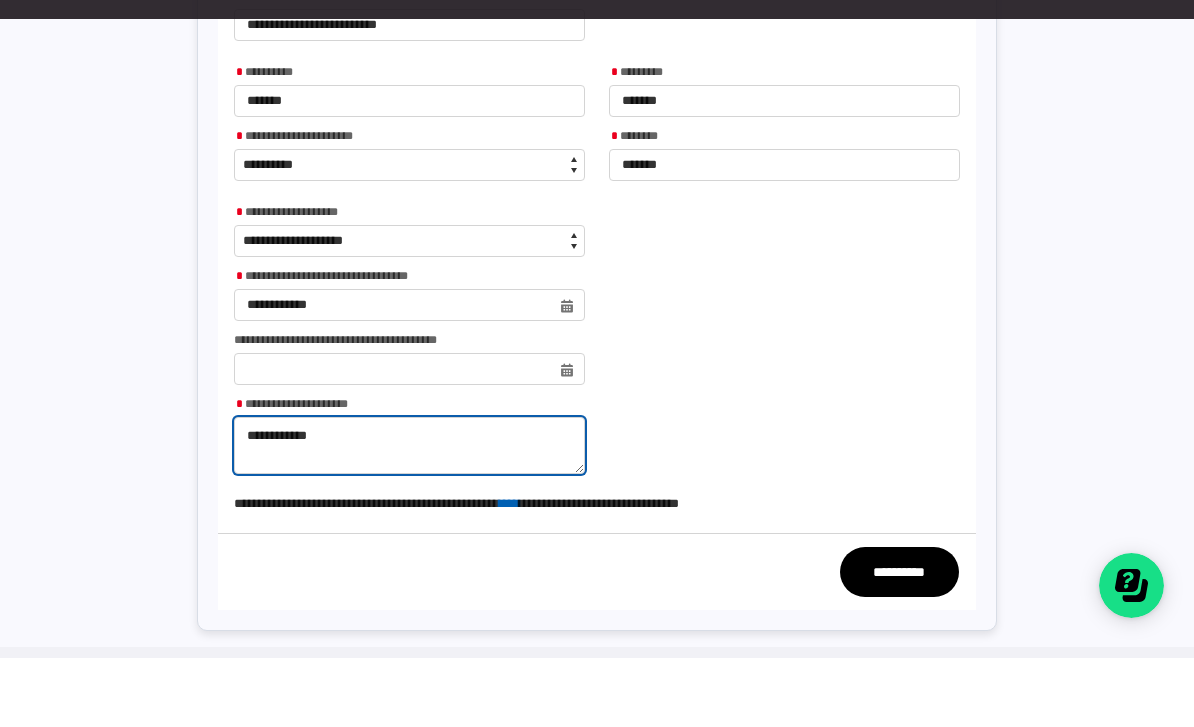 type on "**********" 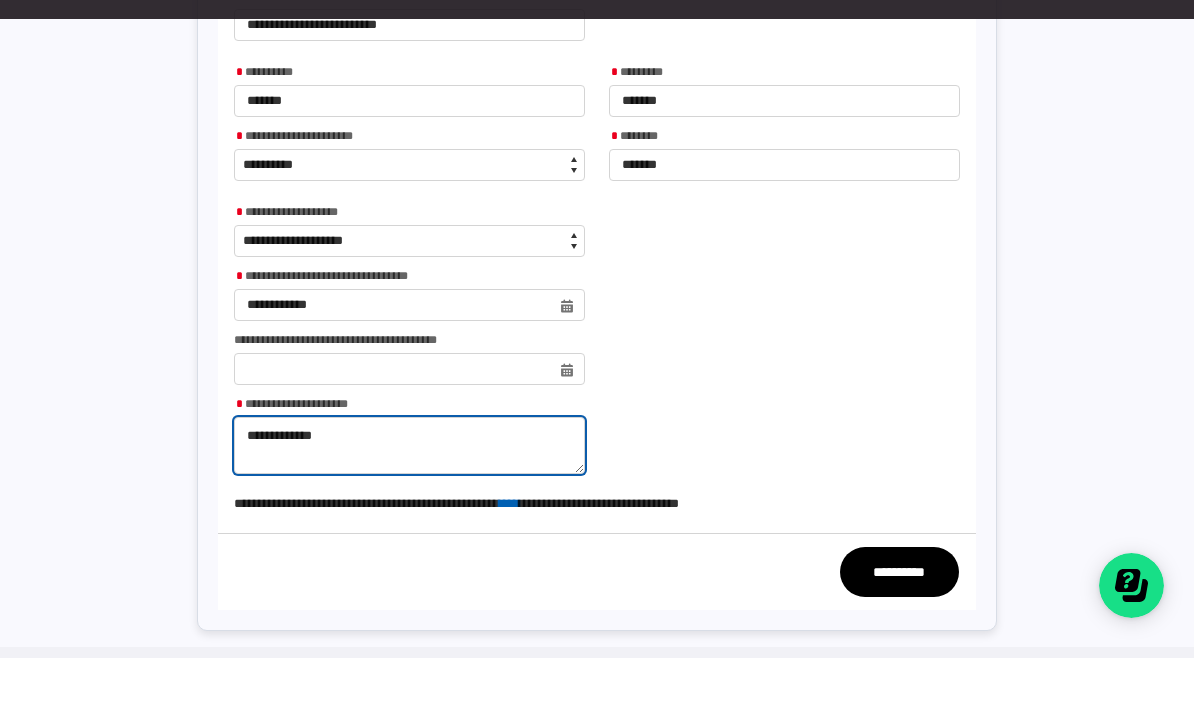 type on "**********" 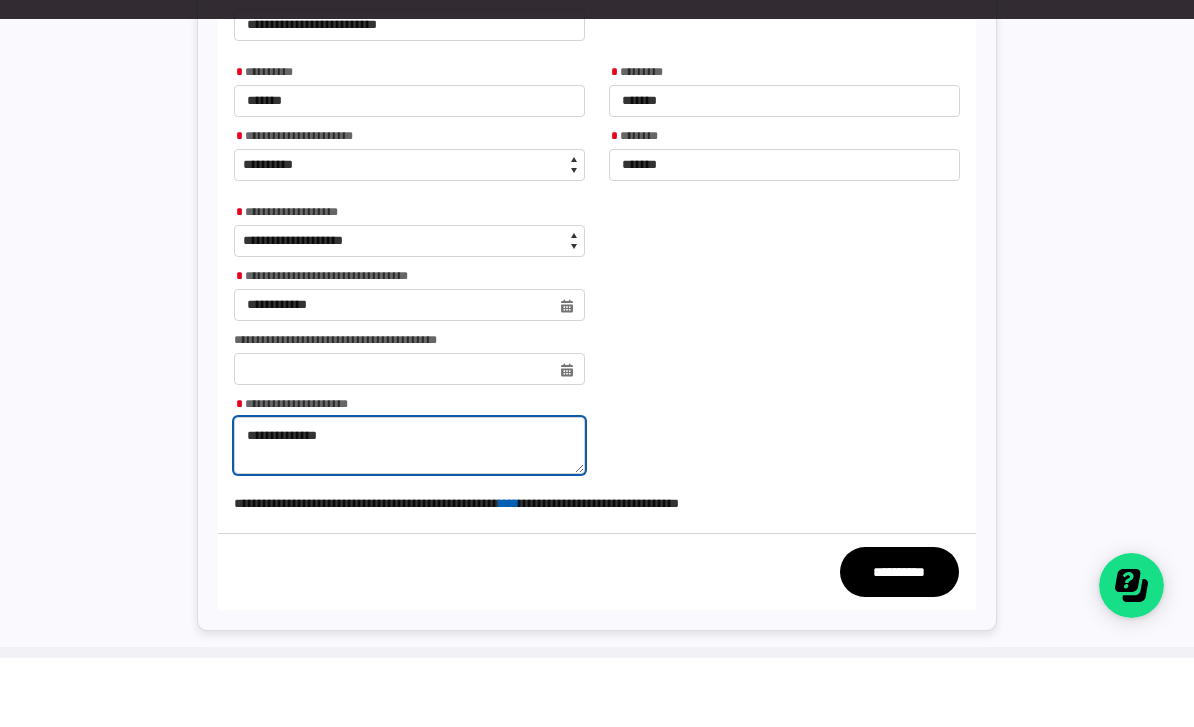 type on "**********" 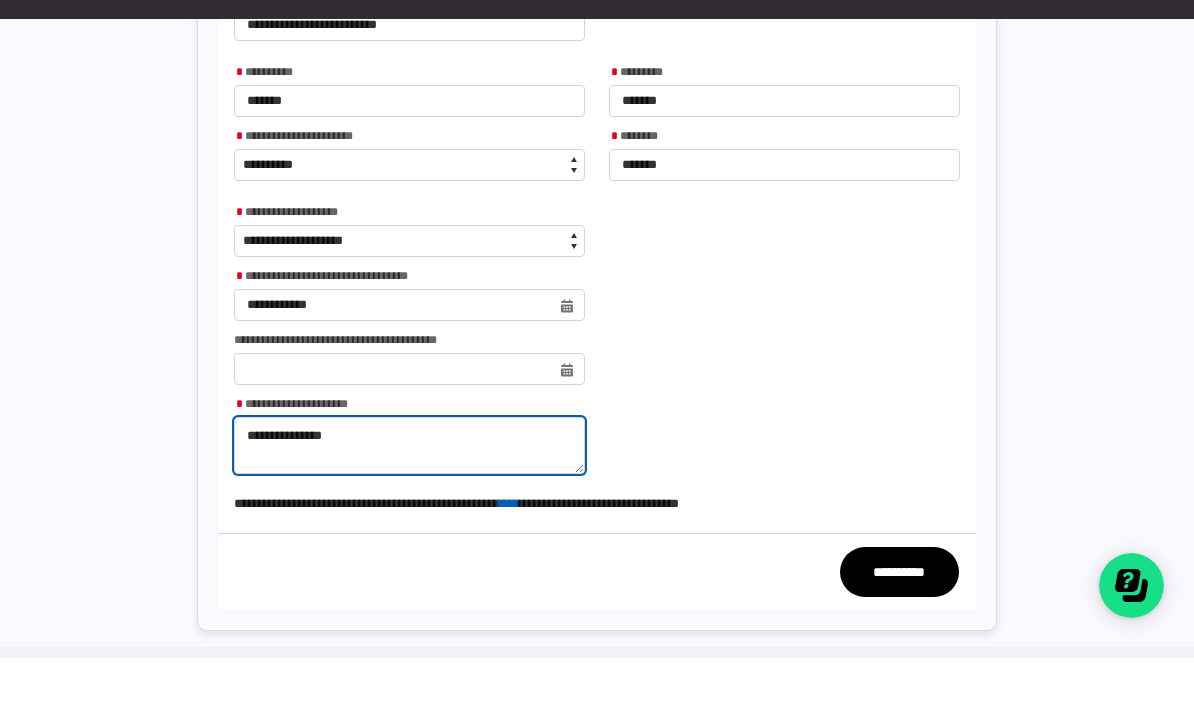 type on "**********" 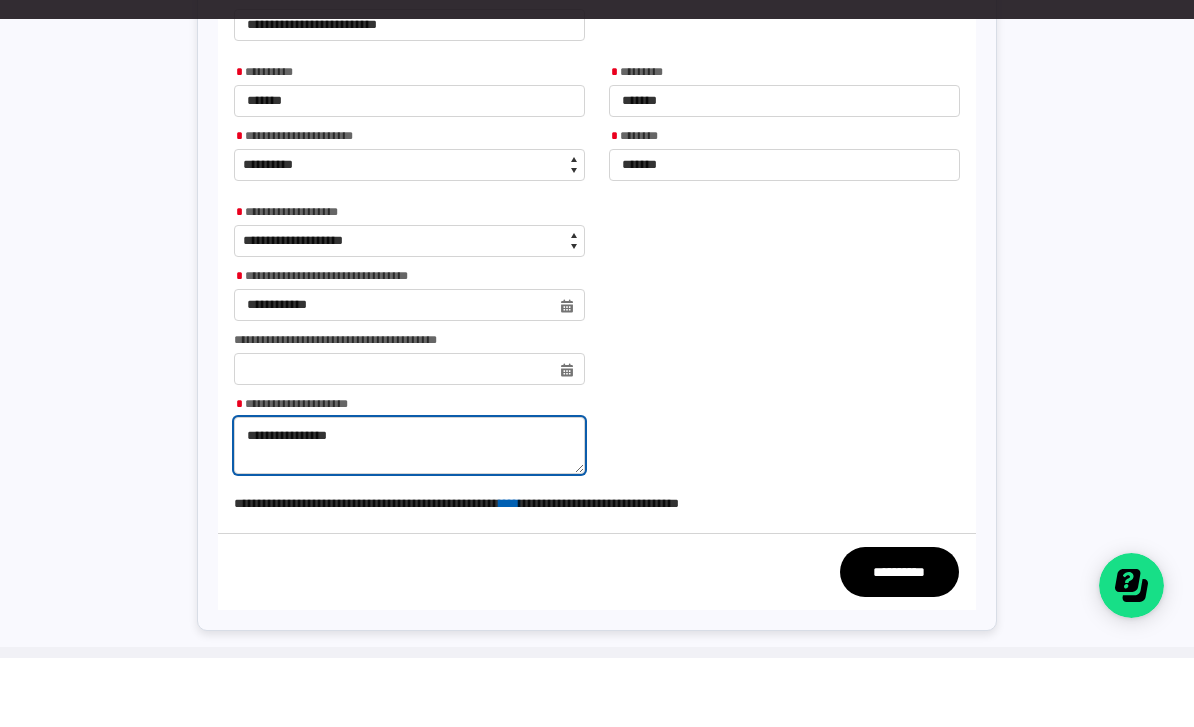 type on "**********" 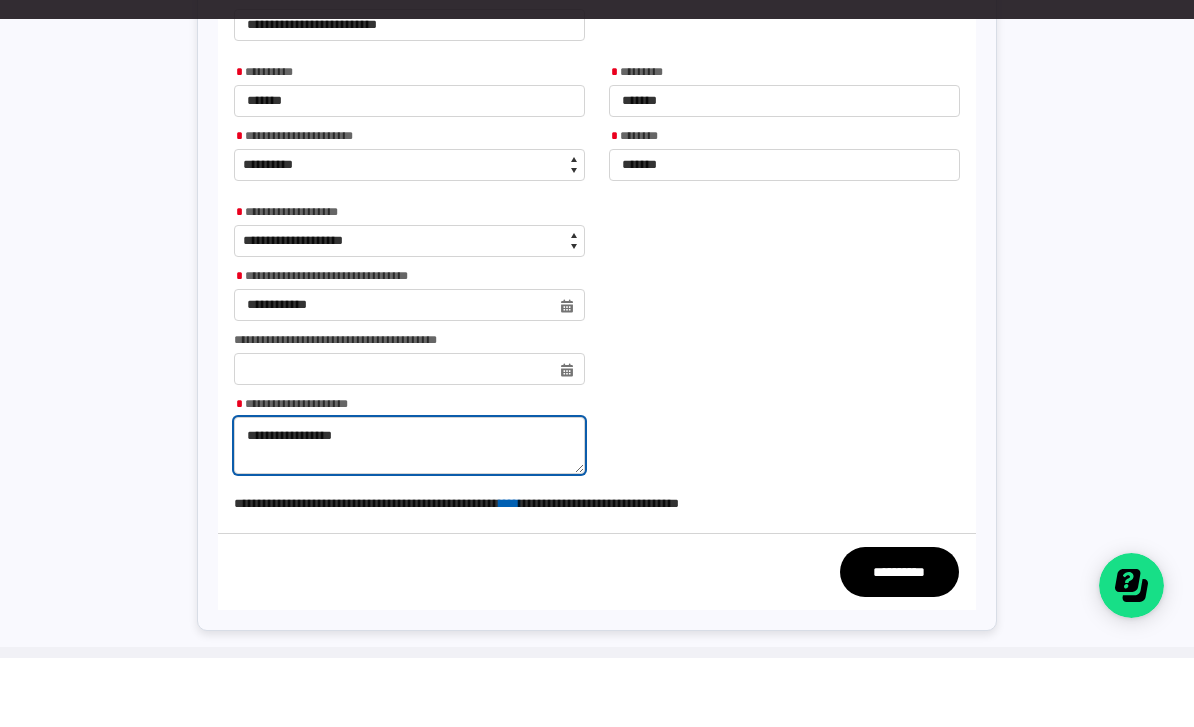 type on "**********" 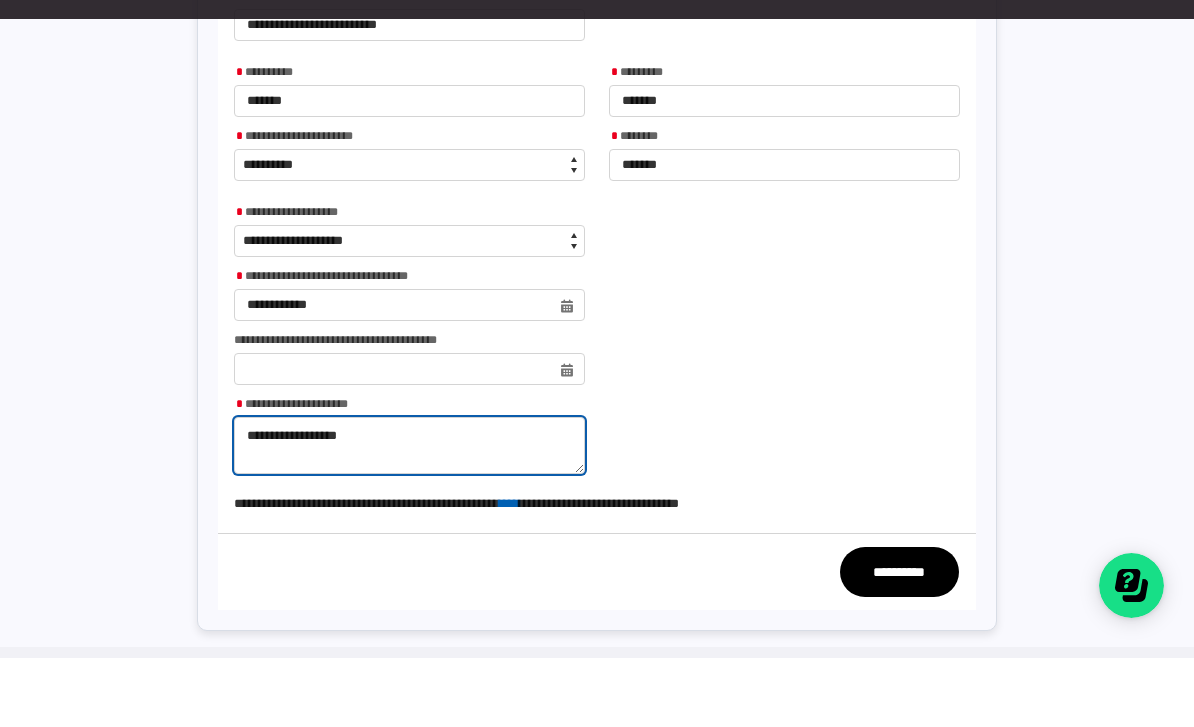 type on "**********" 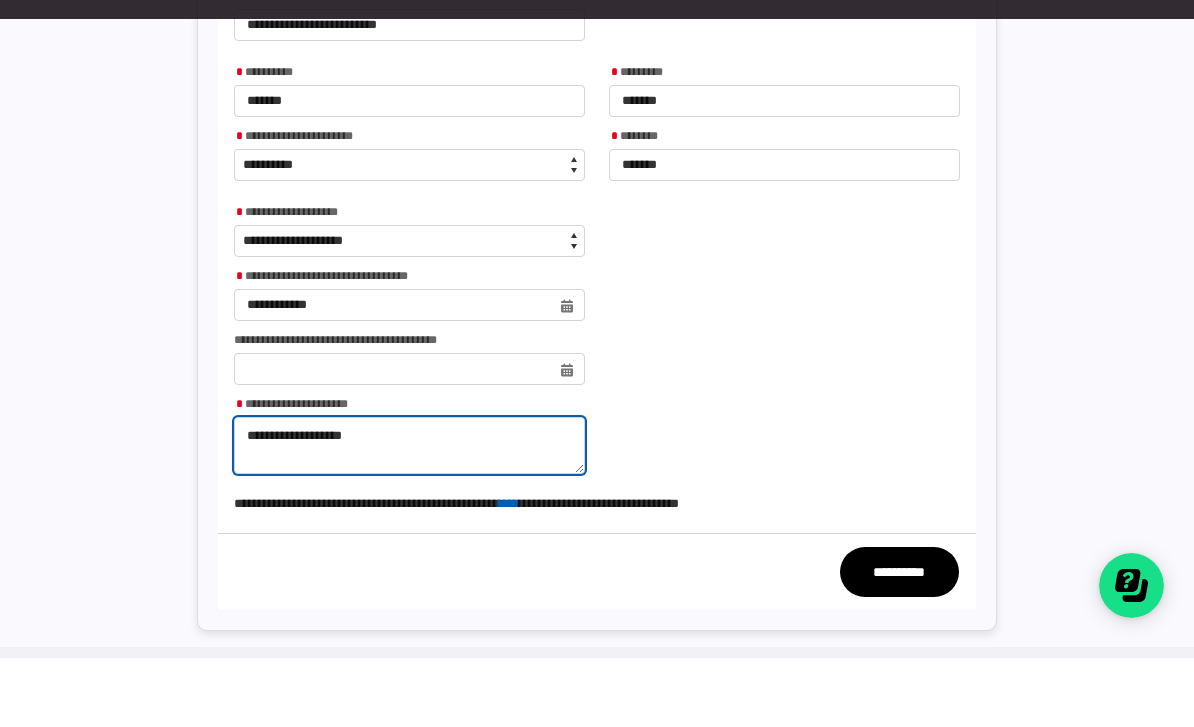 type on "**********" 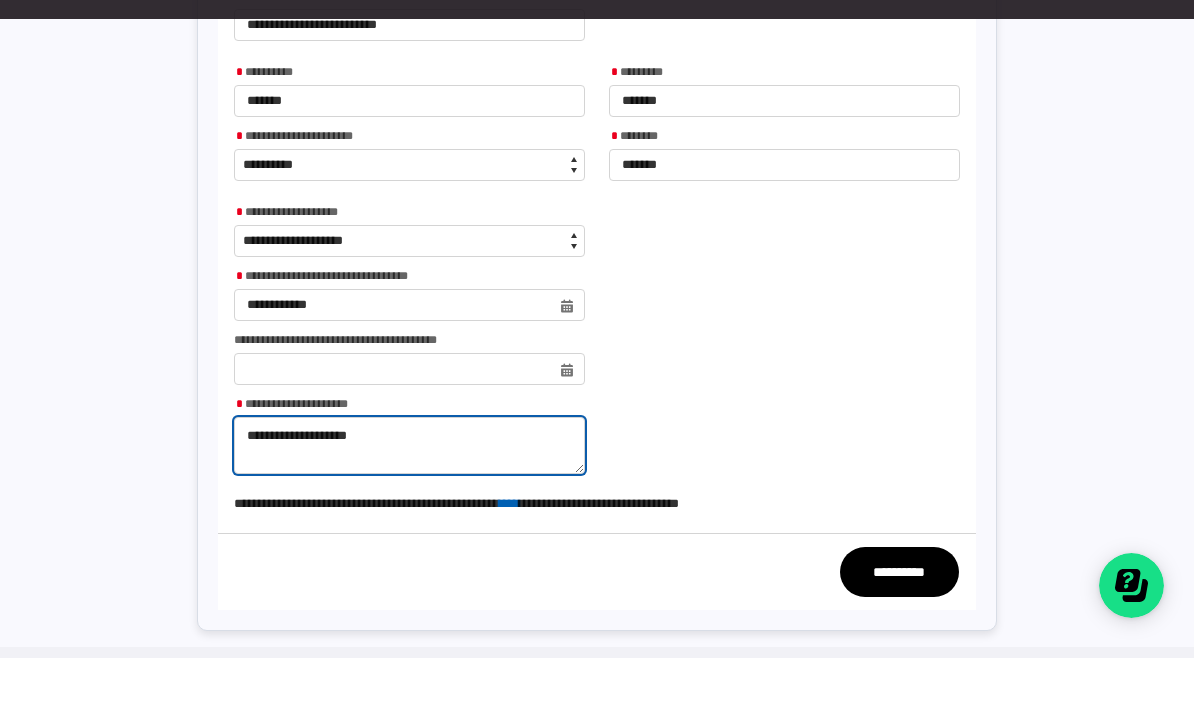 type on "**********" 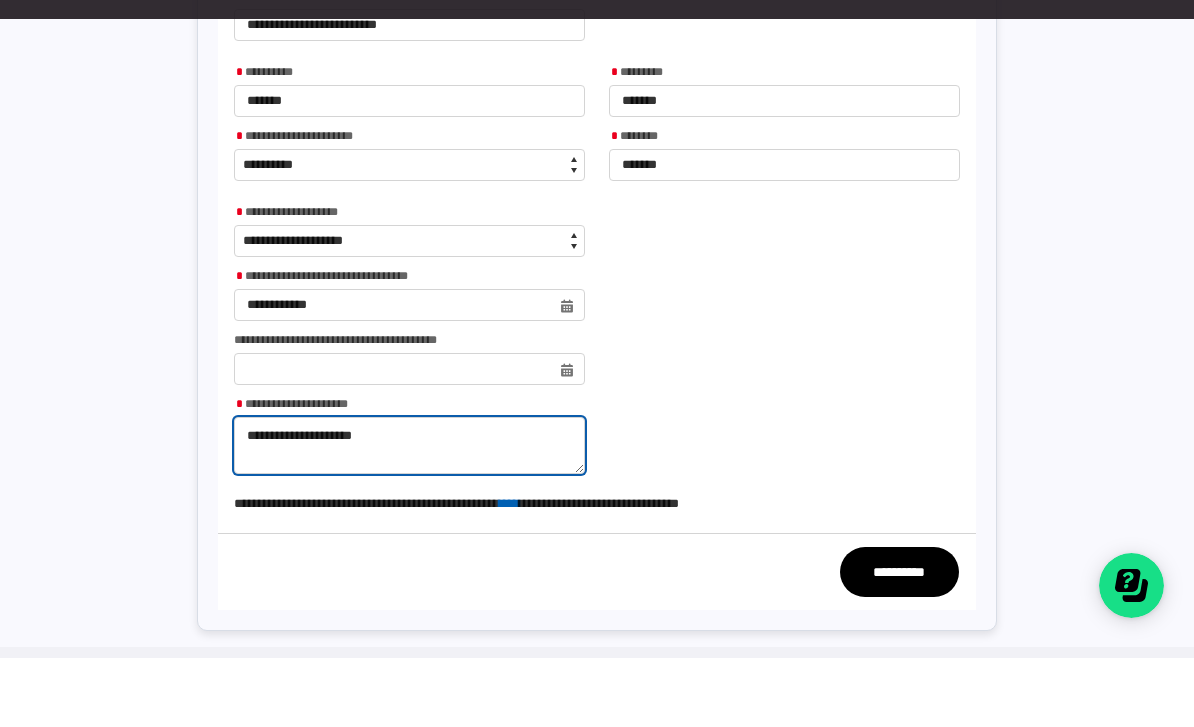 type on "**********" 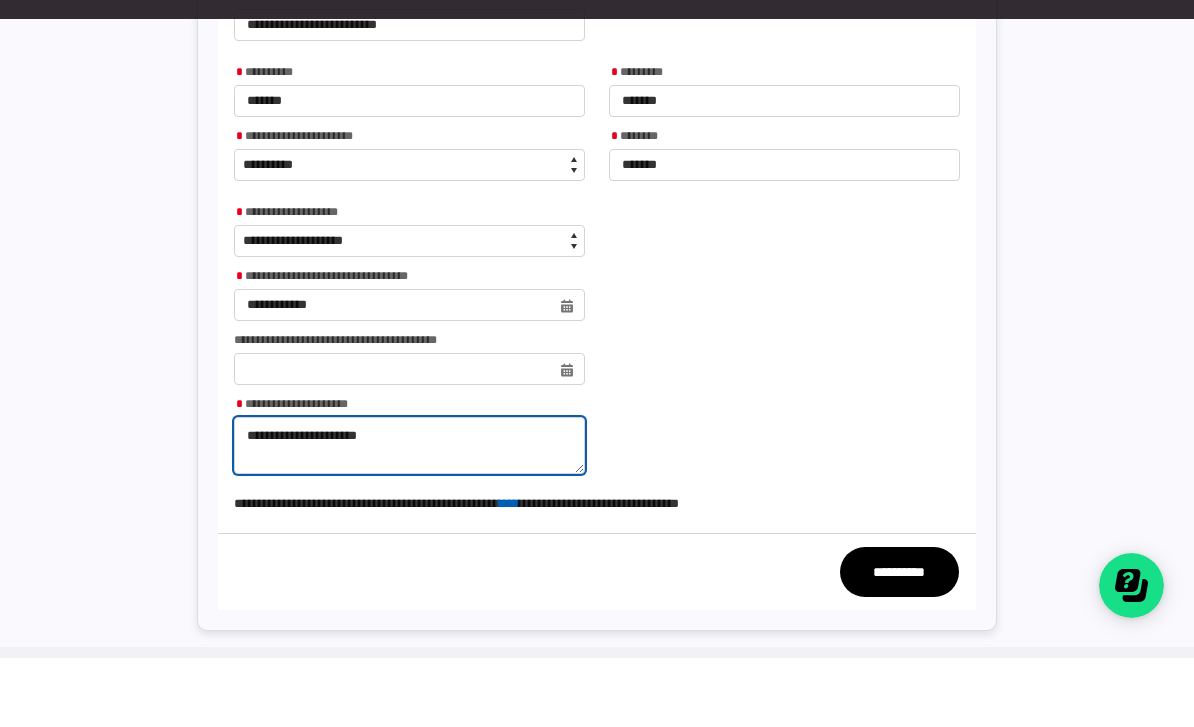 type on "**********" 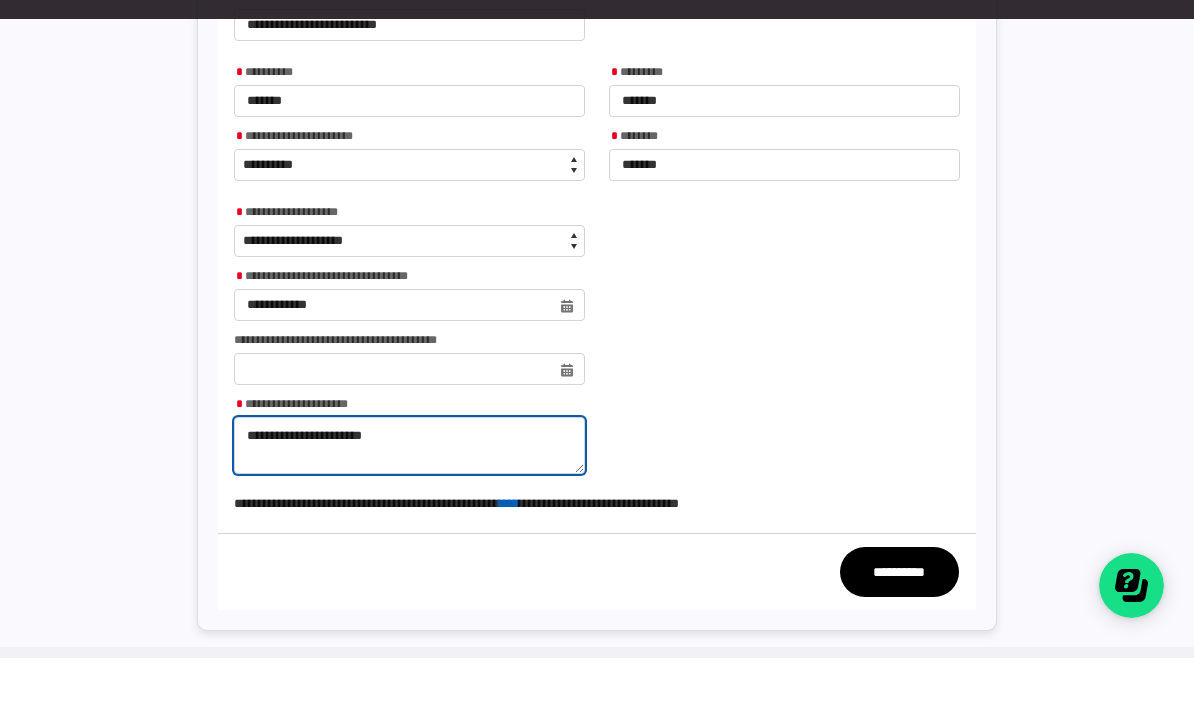 type on "**********" 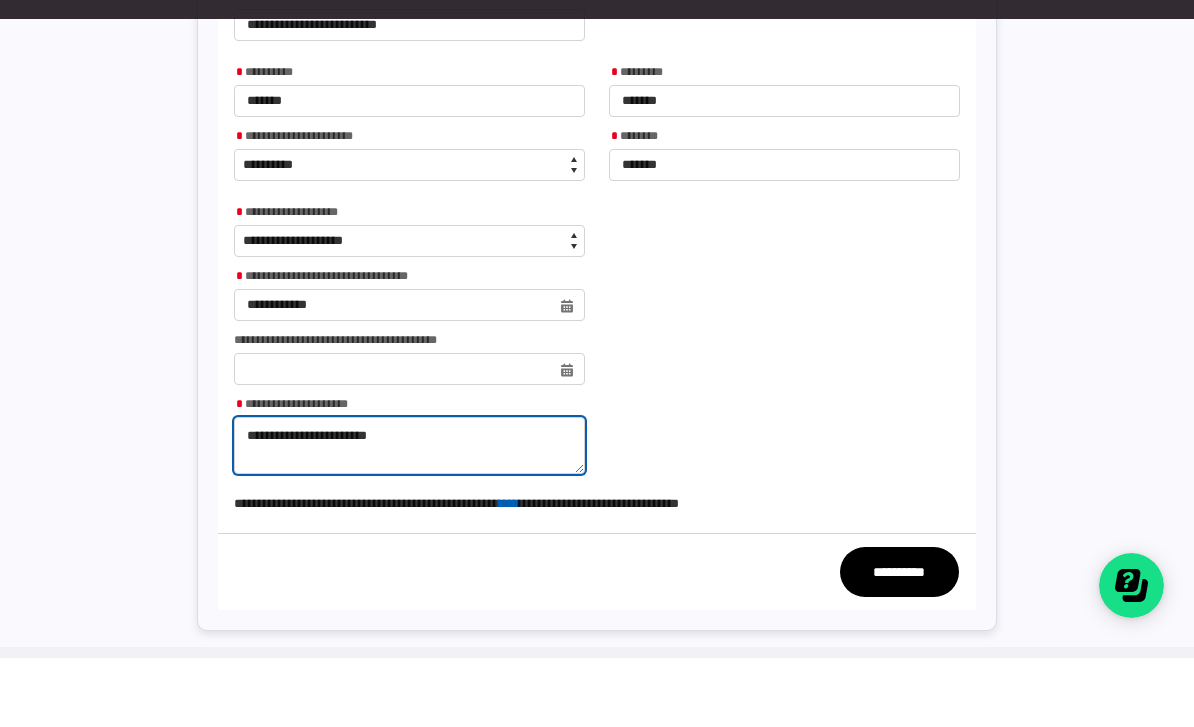 type on "**********" 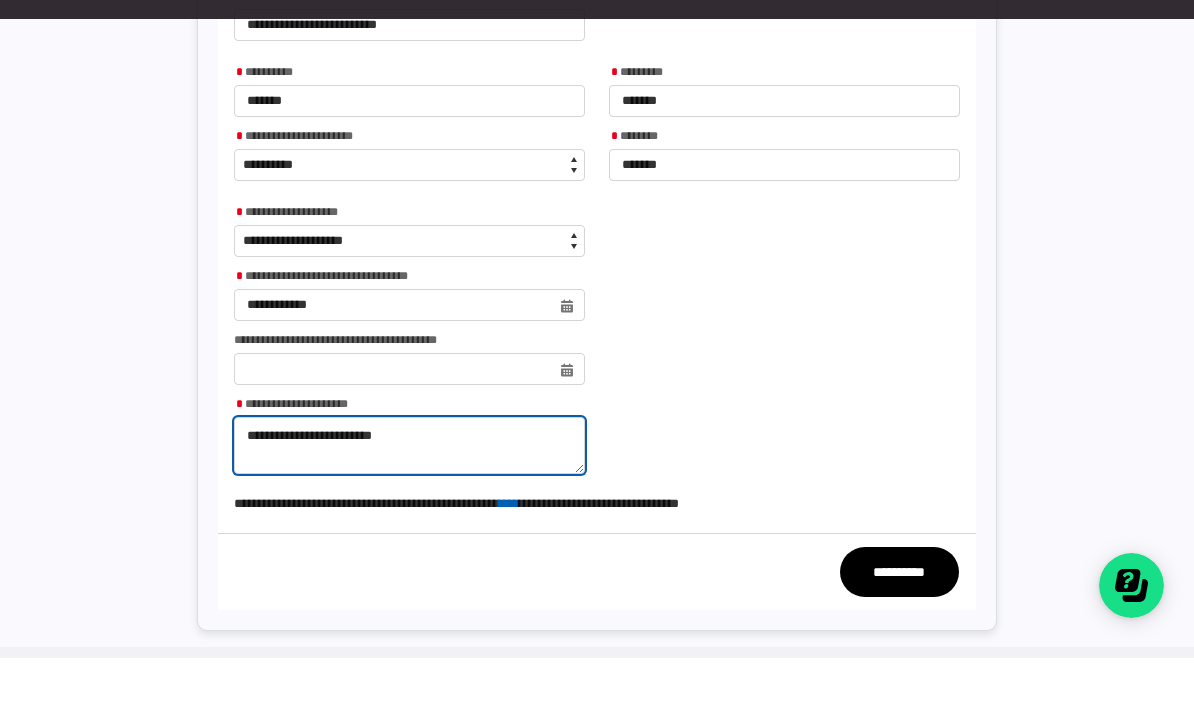 type on "**********" 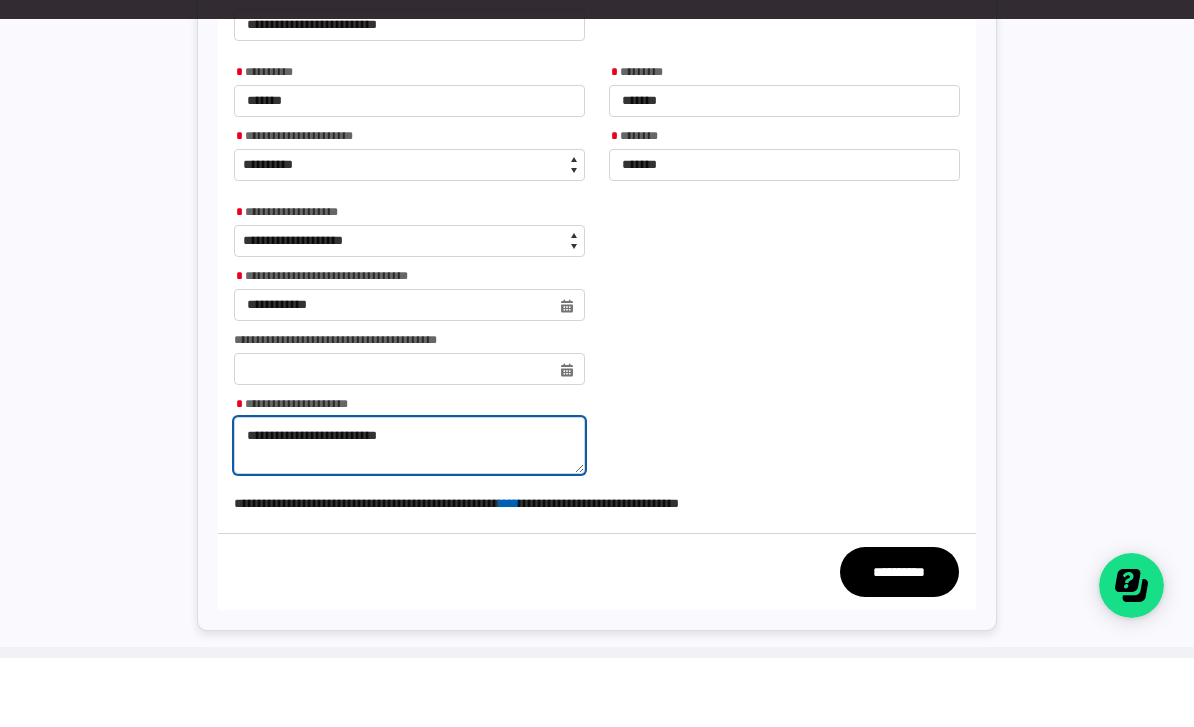 type on "**********" 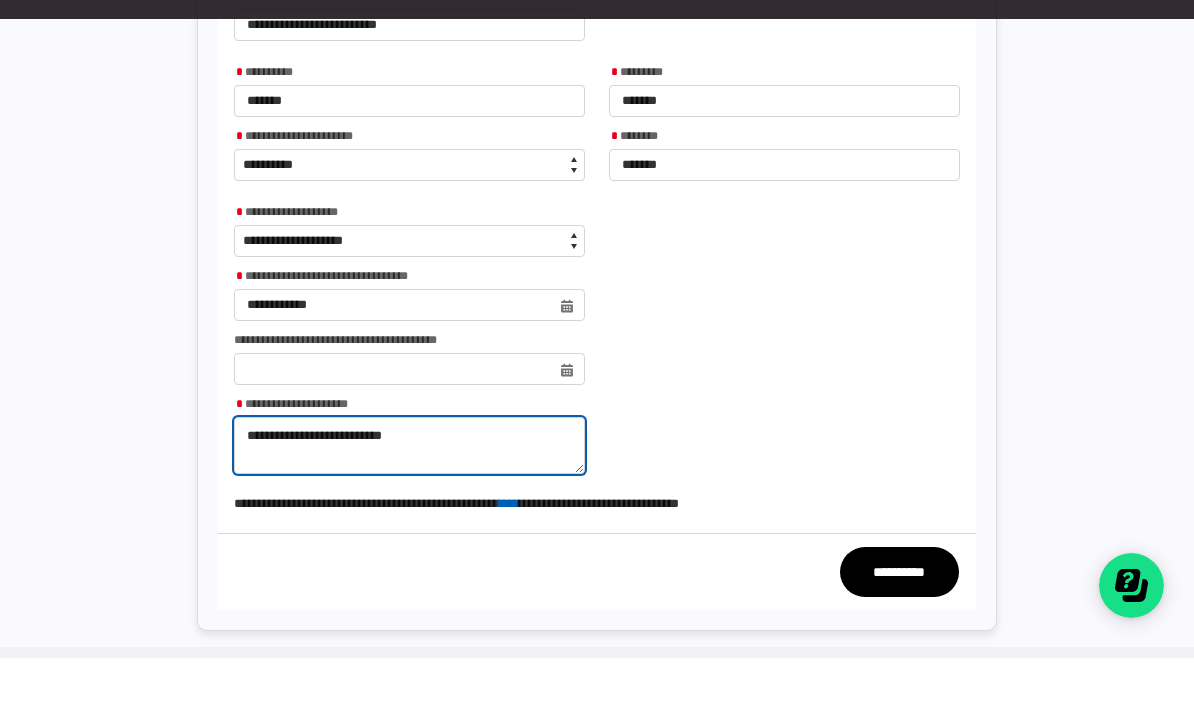 type on "**********" 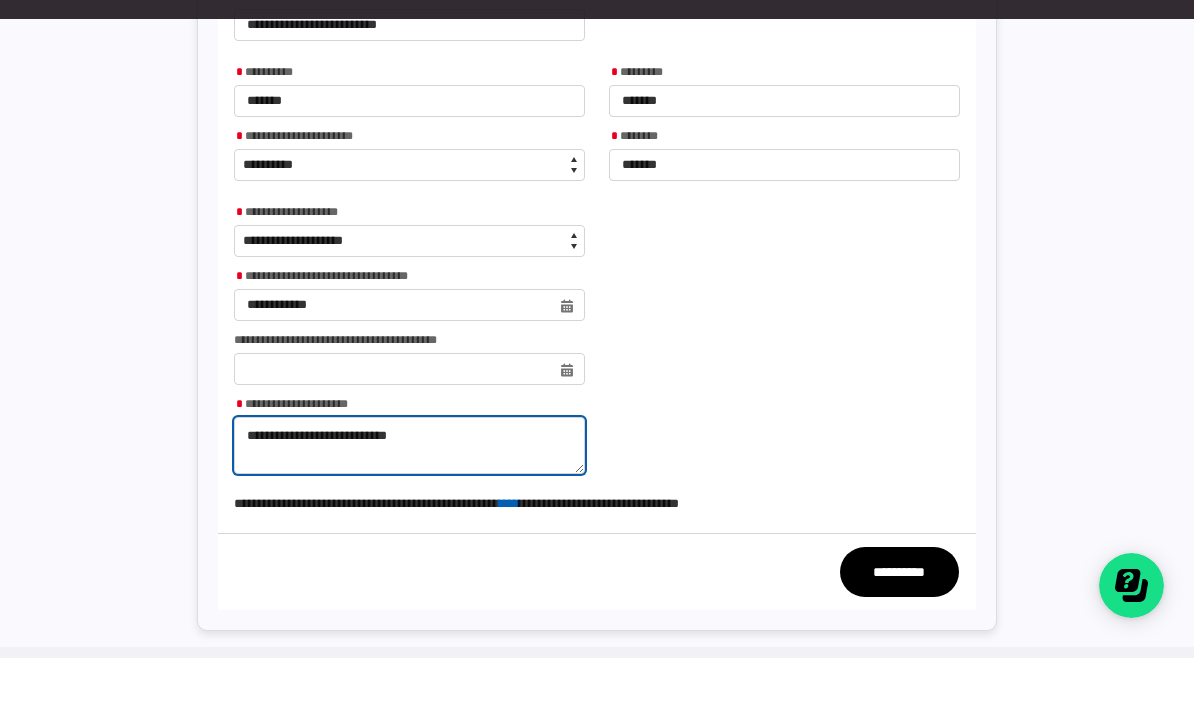 type on "**********" 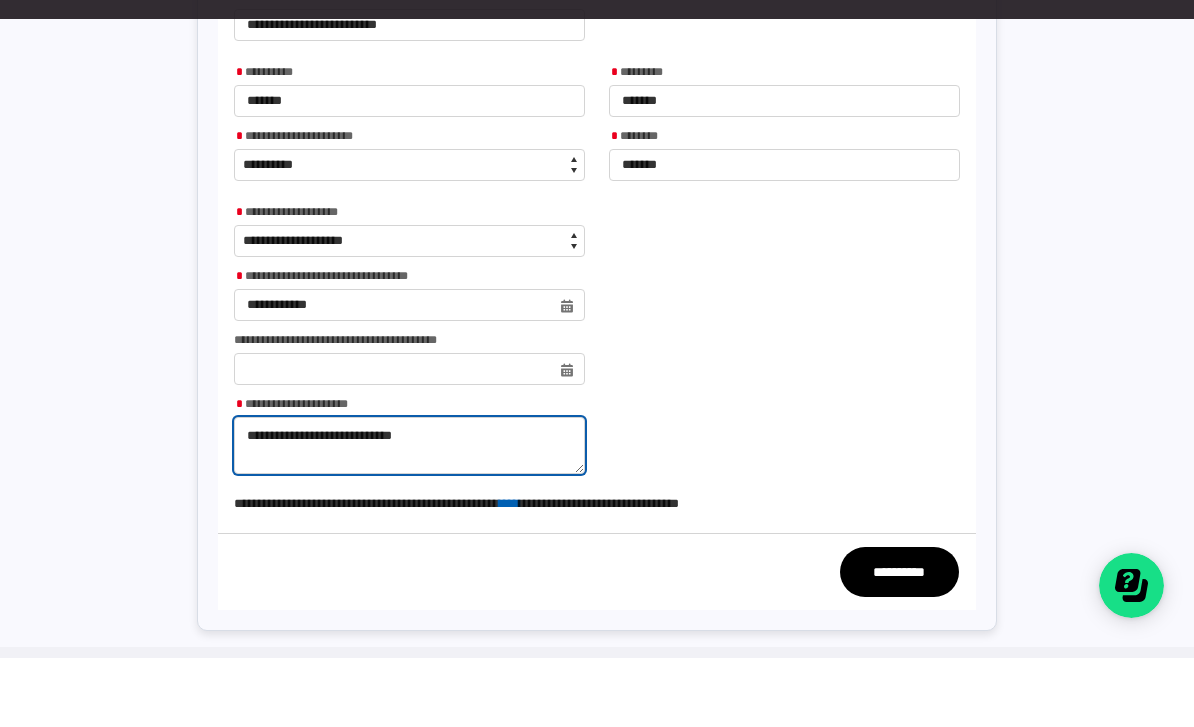 type on "**********" 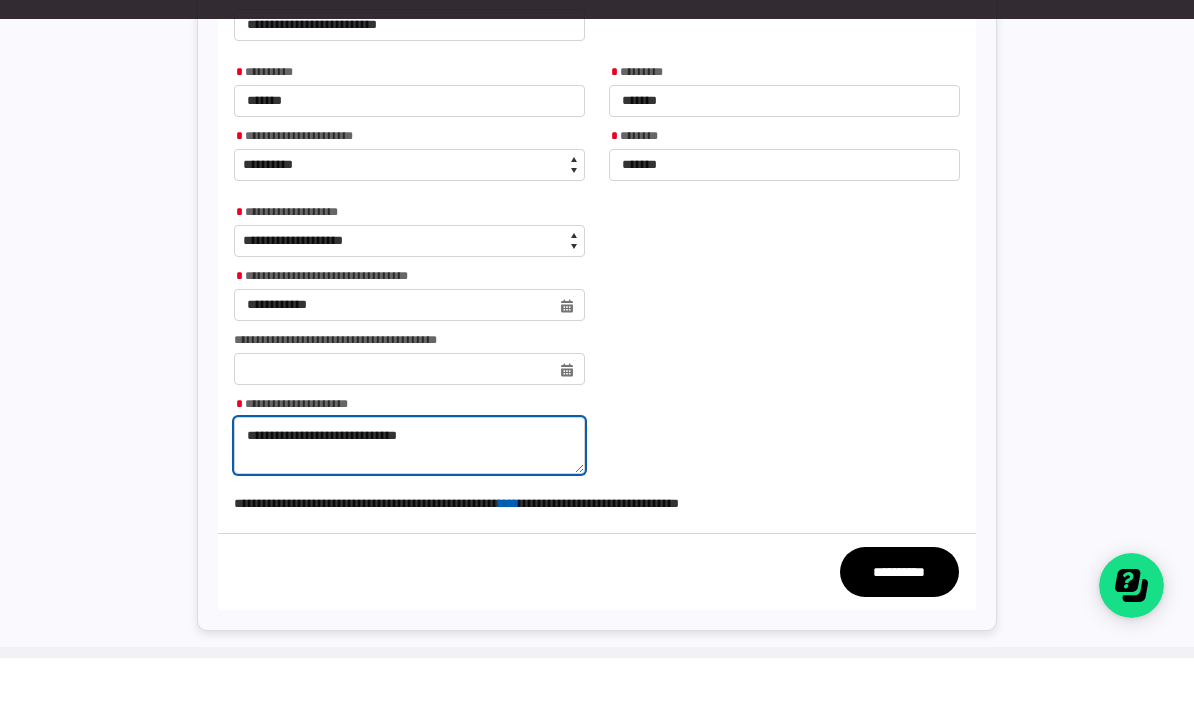 type on "**********" 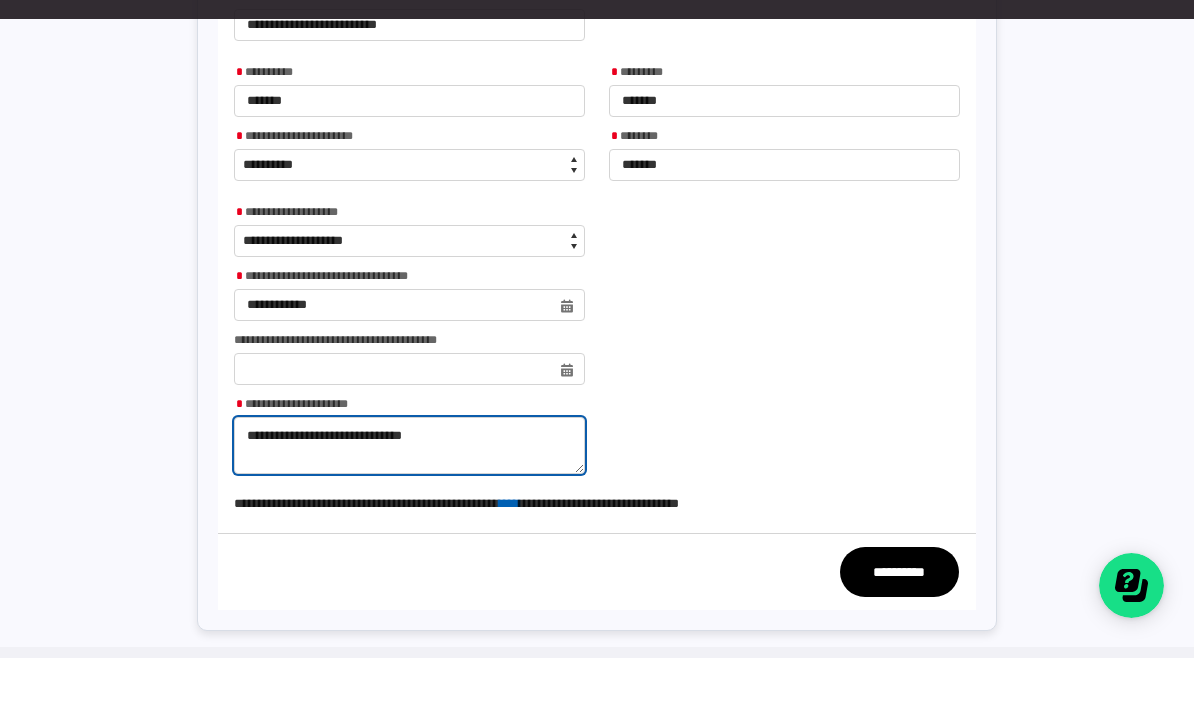 type on "**********" 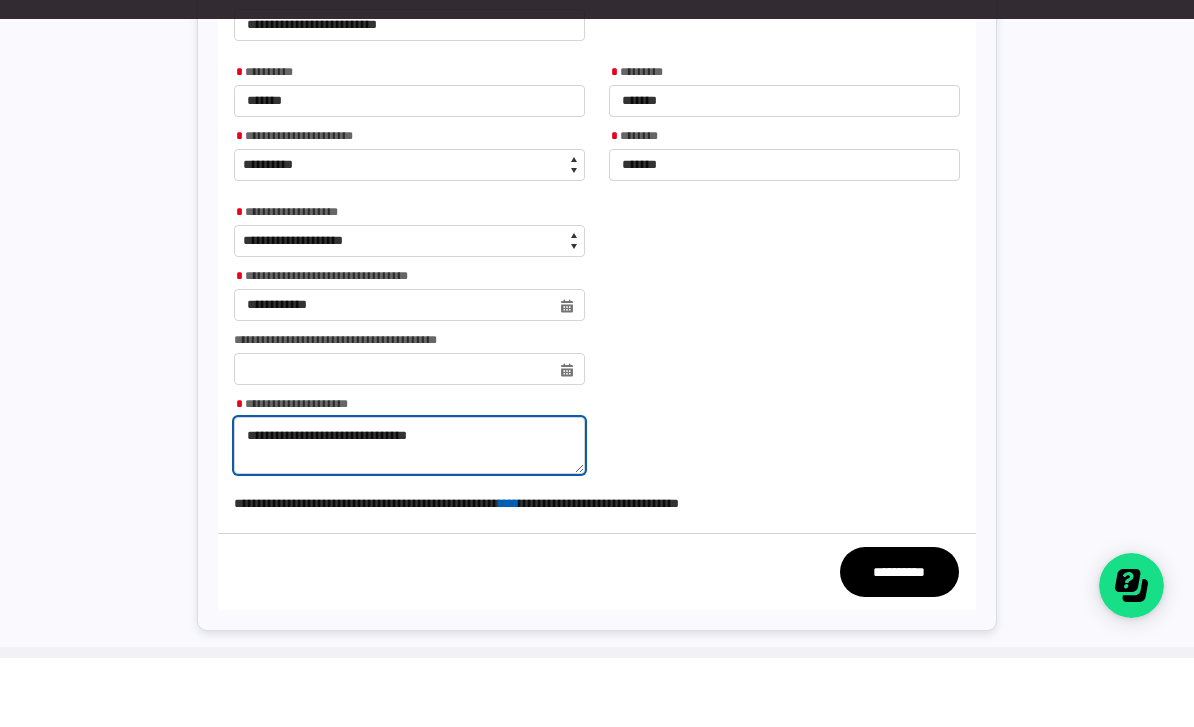 type on "**********" 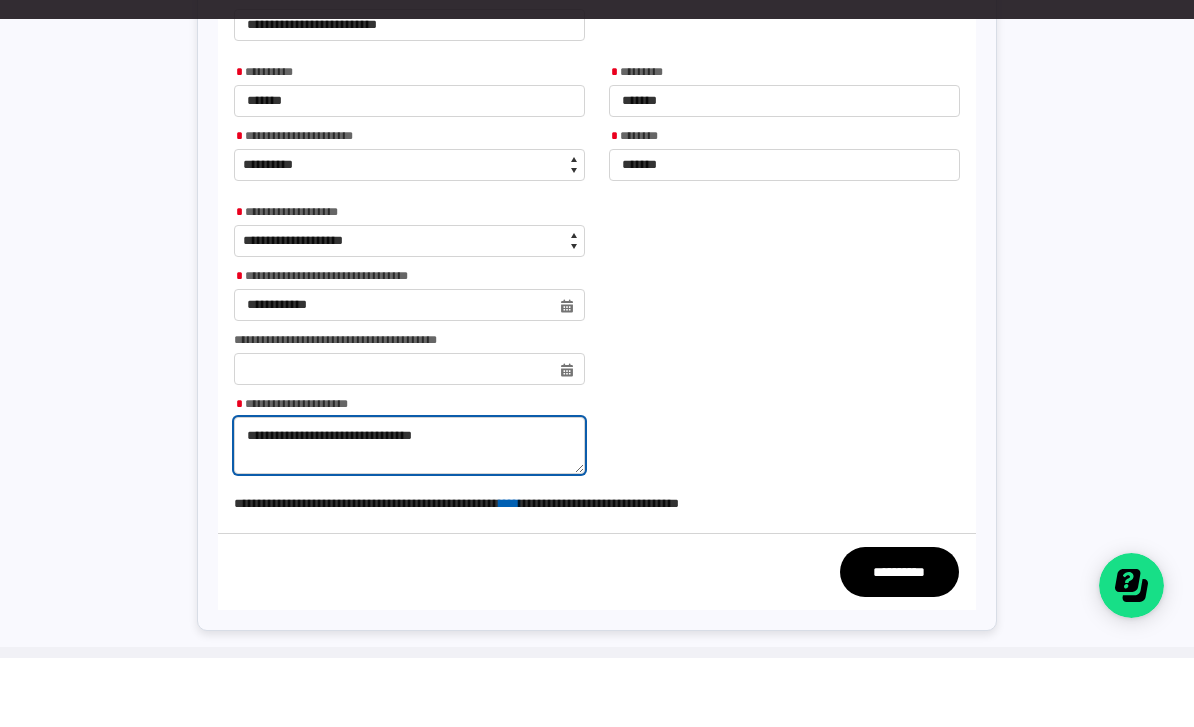 type on "**********" 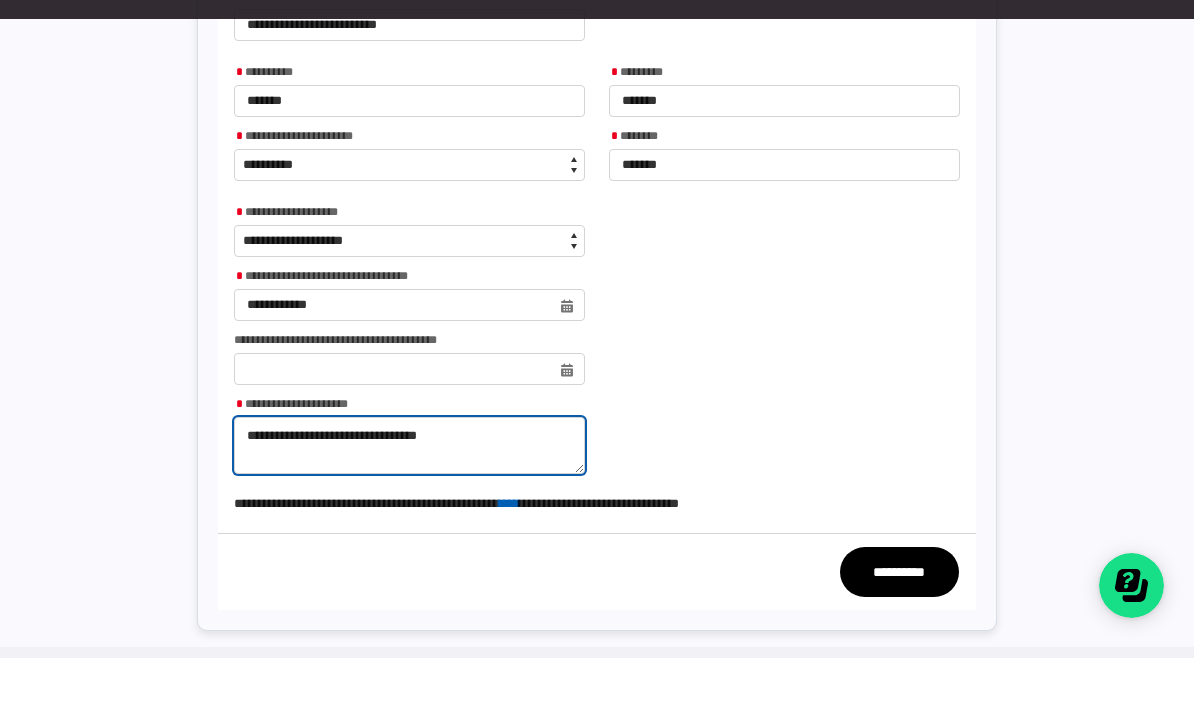 type on "**********" 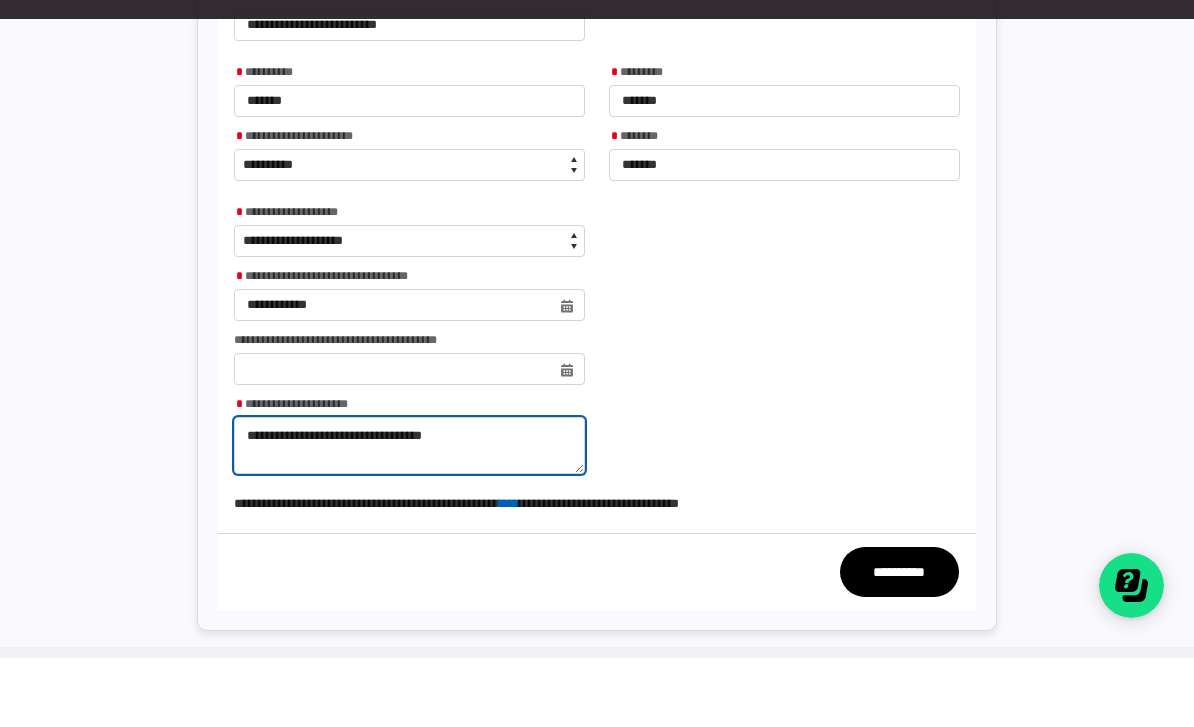 type on "**********" 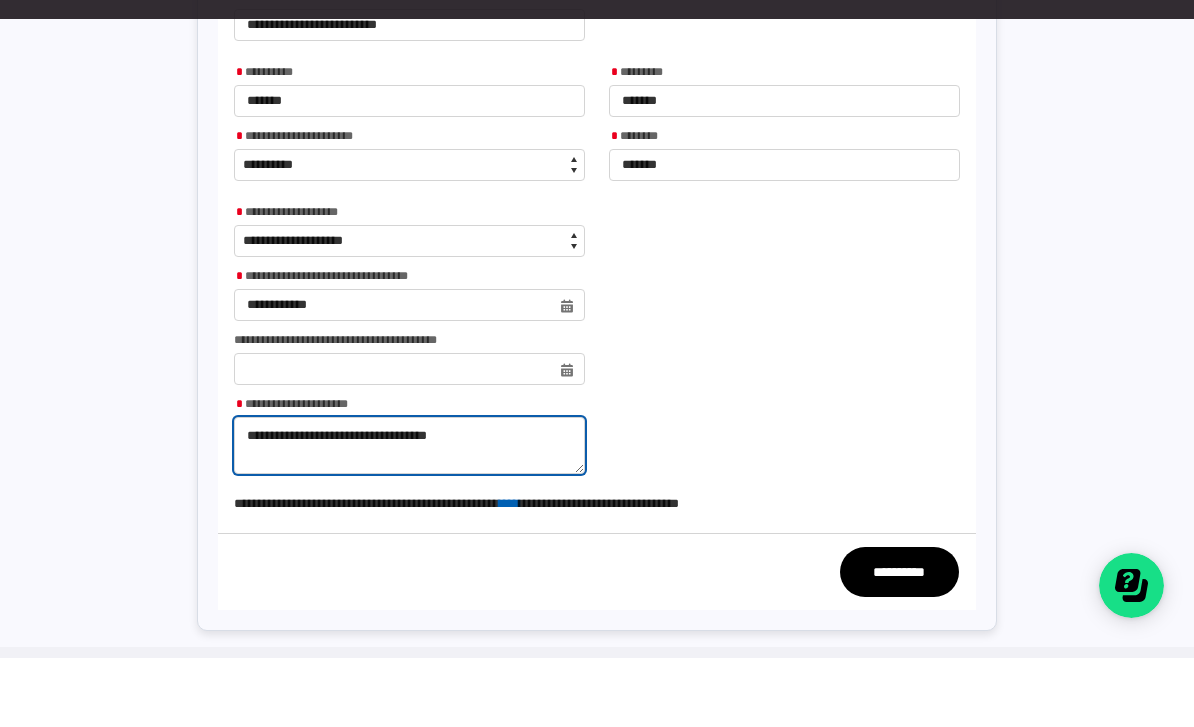 type on "**********" 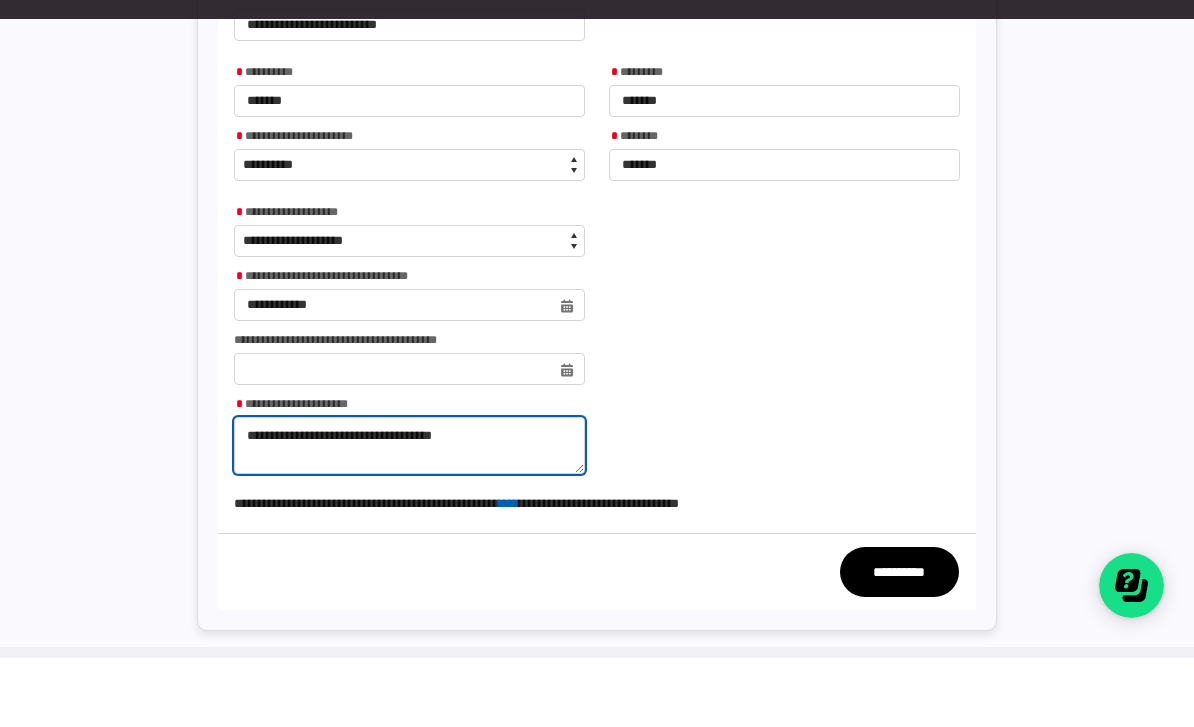 type on "**********" 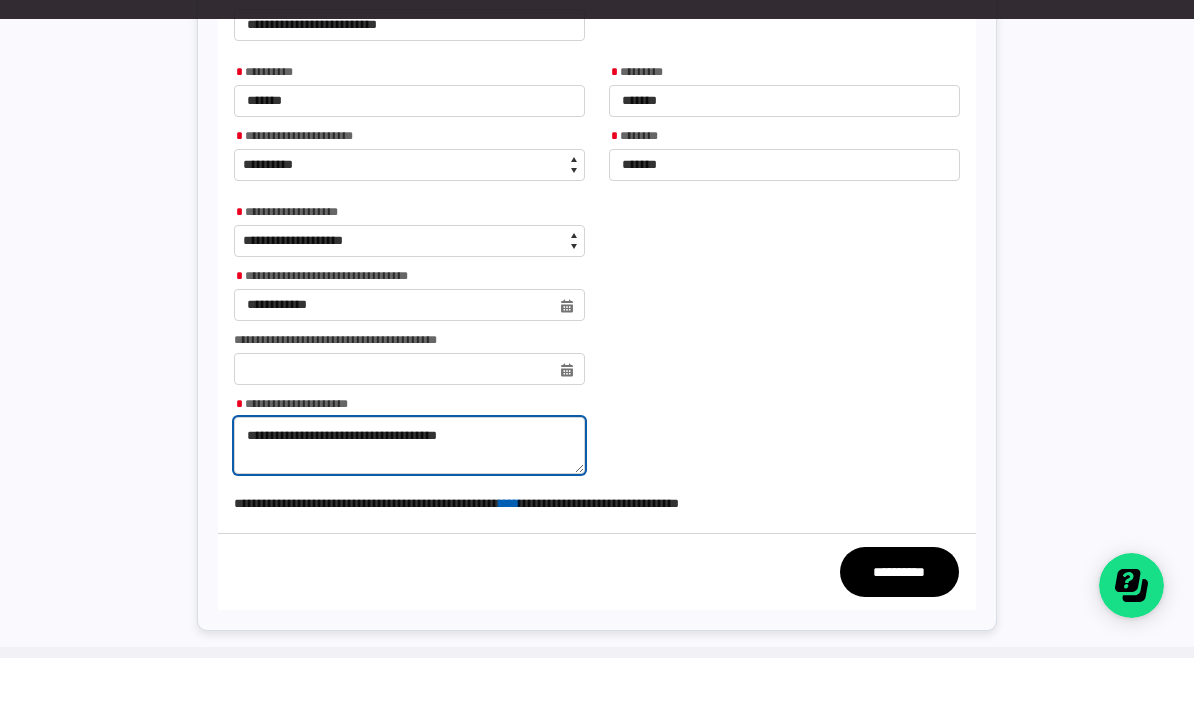 type on "**********" 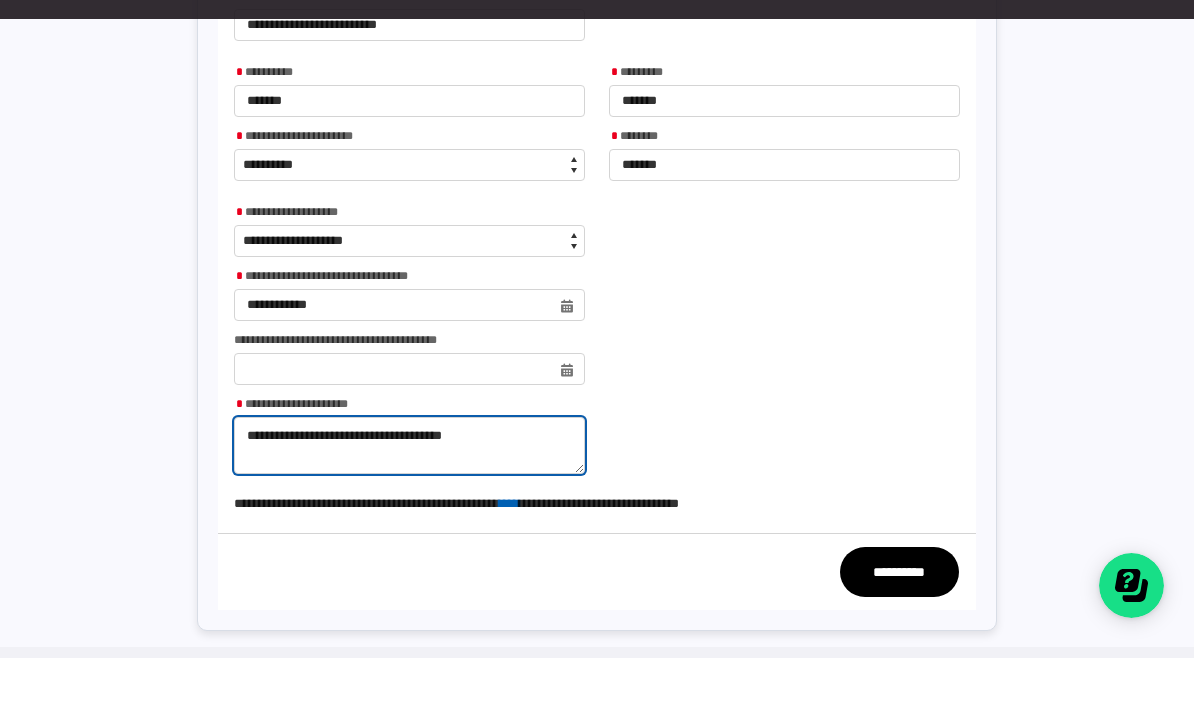 type on "**********" 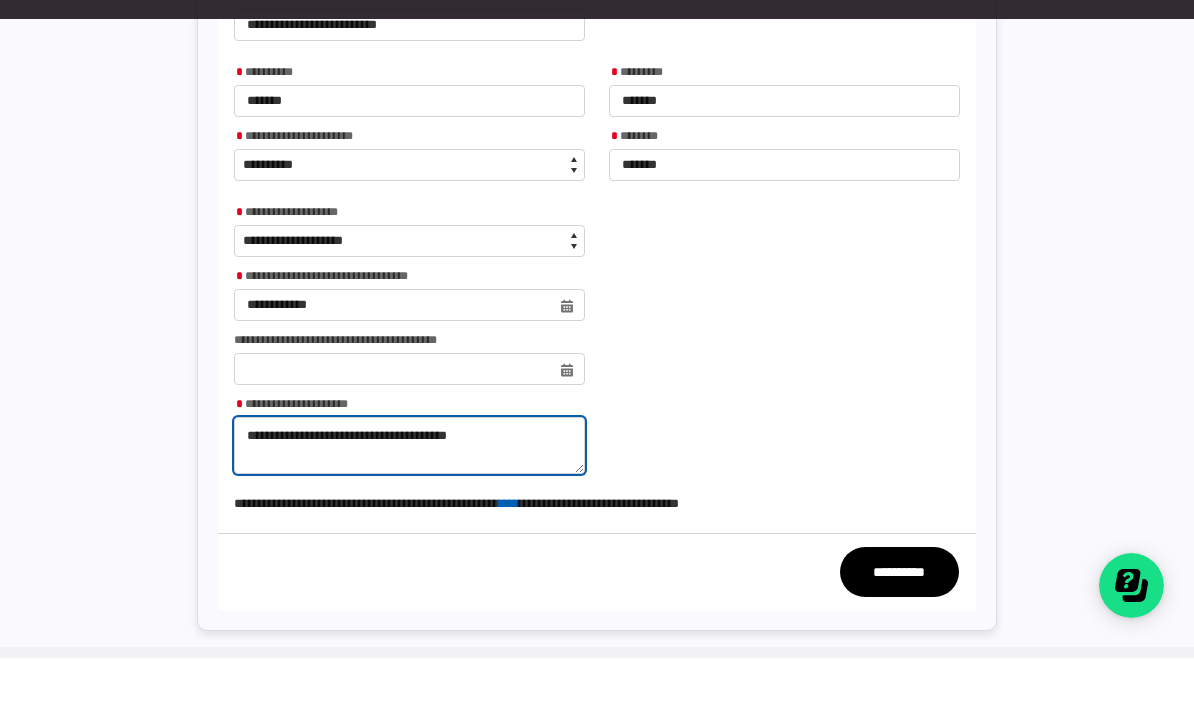 type on "**********" 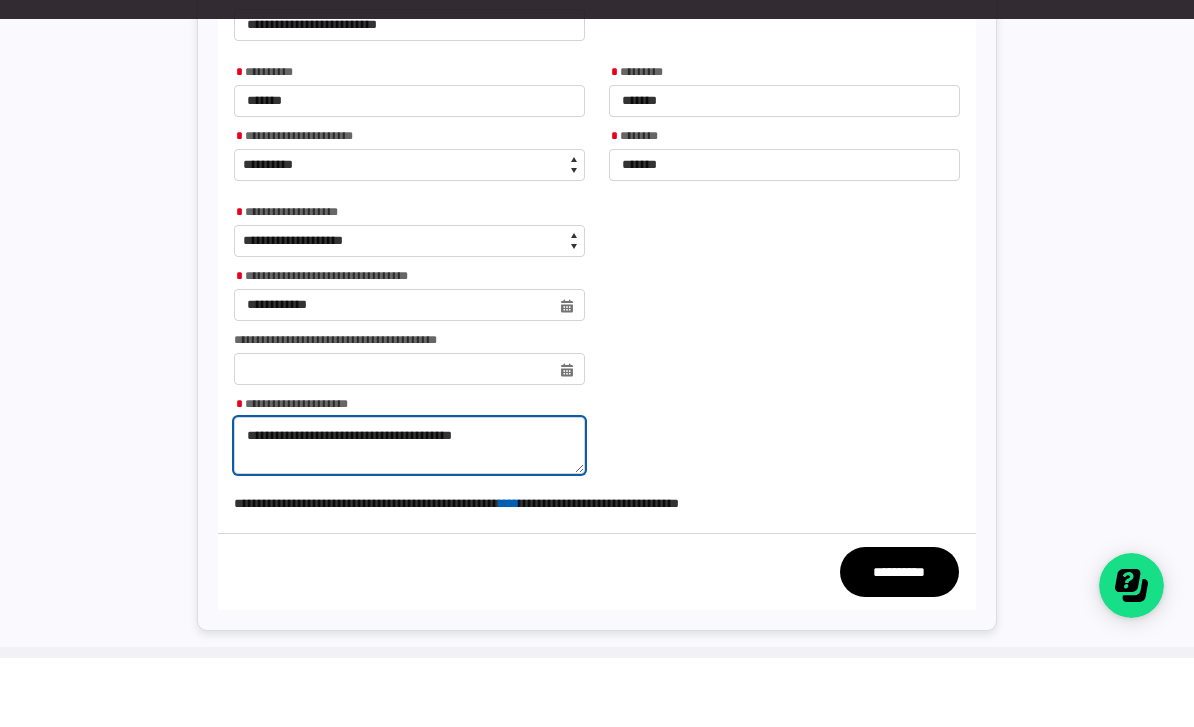 type on "**********" 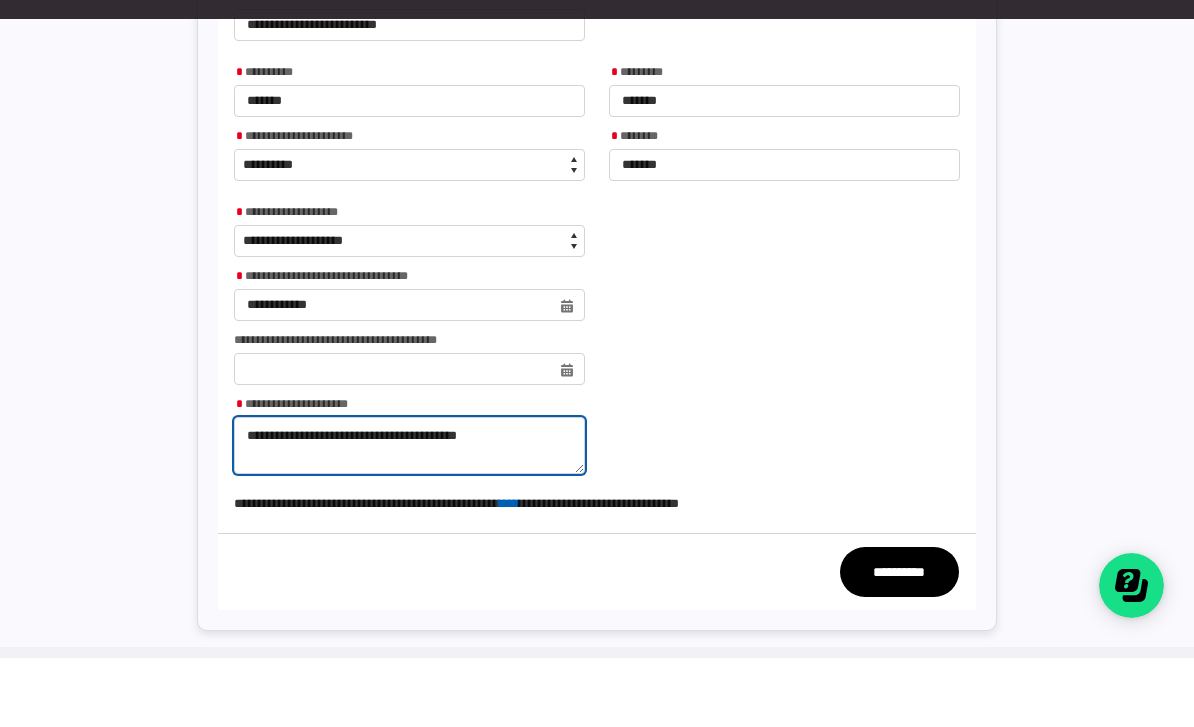 type on "**********" 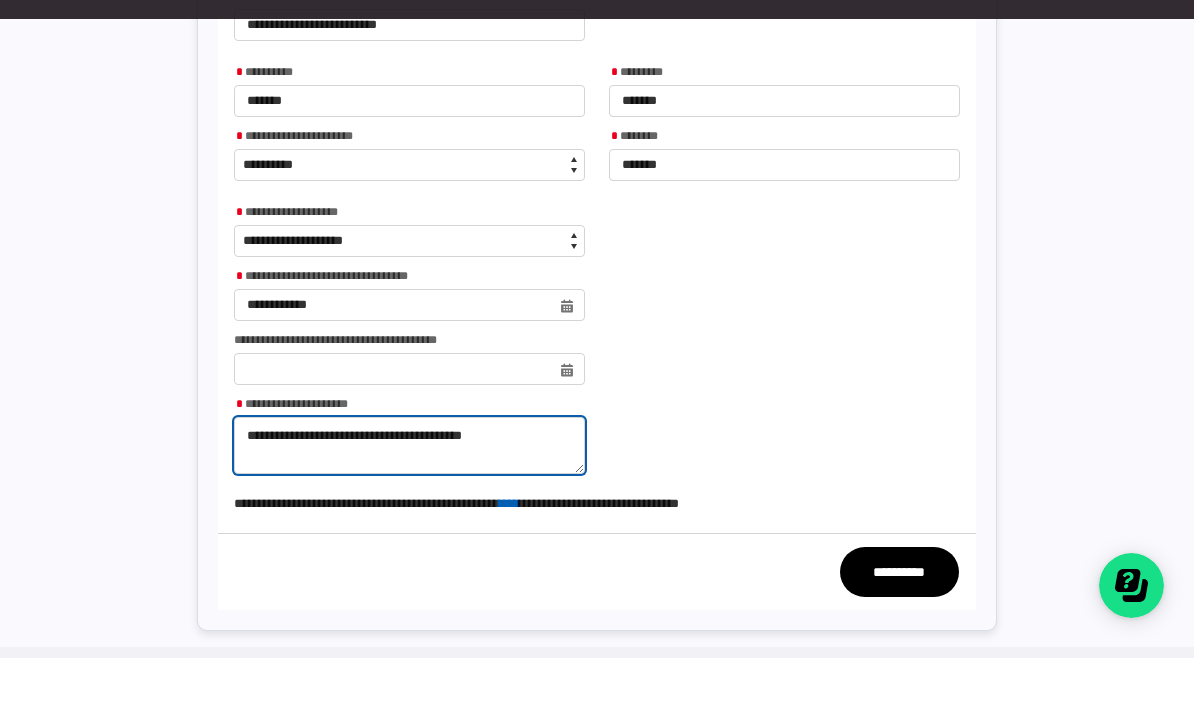 type on "**********" 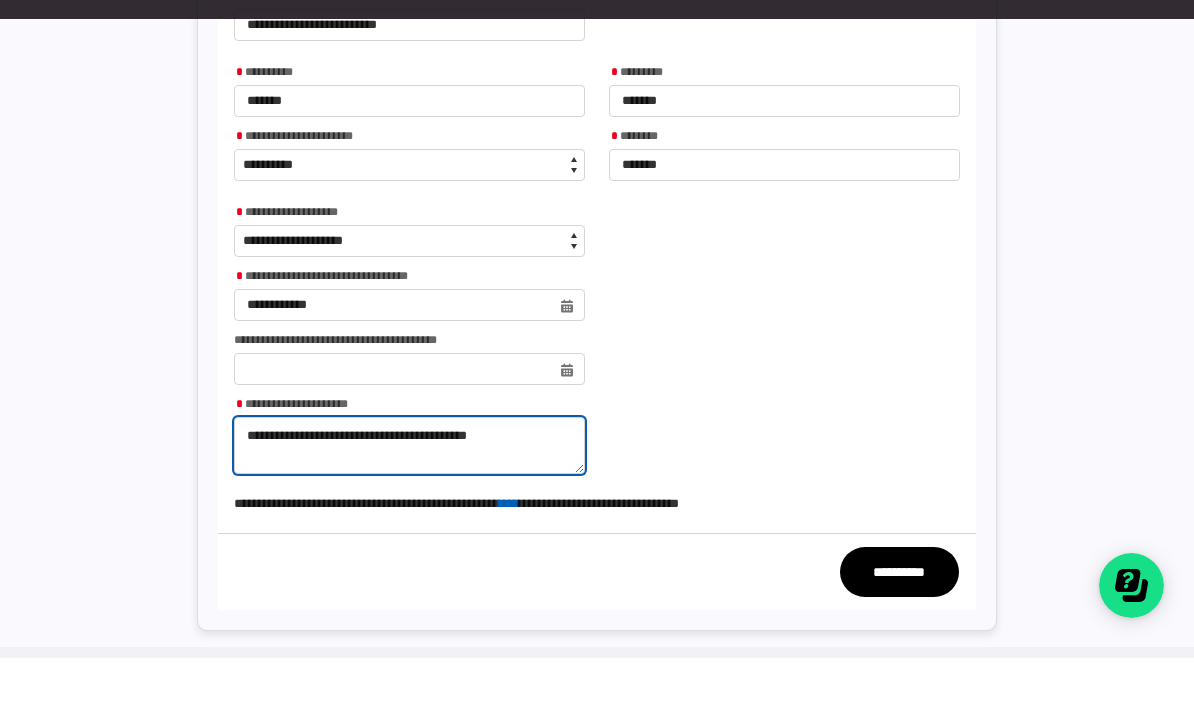 type on "**********" 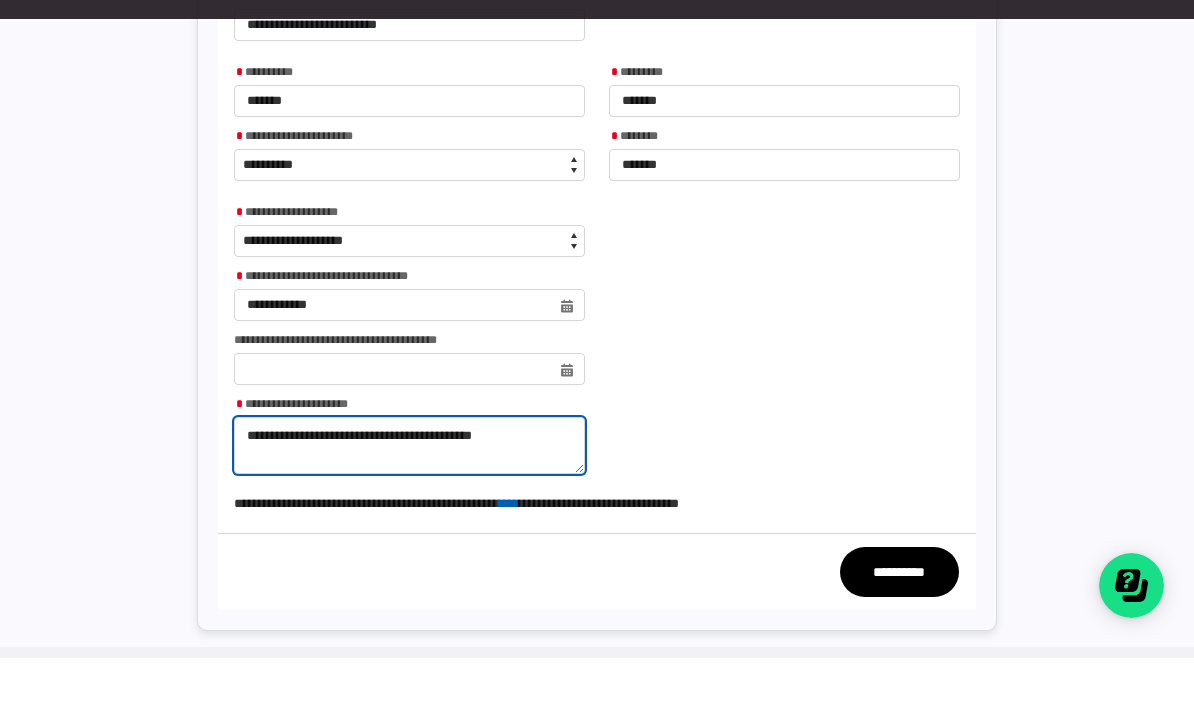 type on "**********" 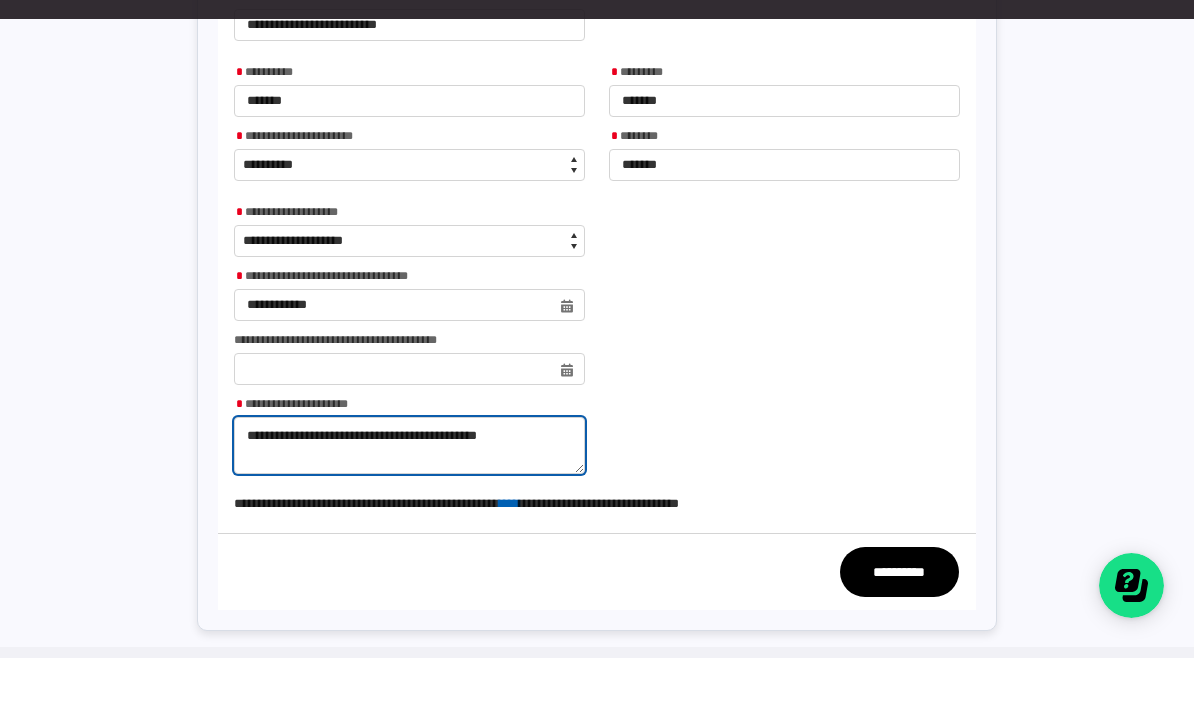 type on "**********" 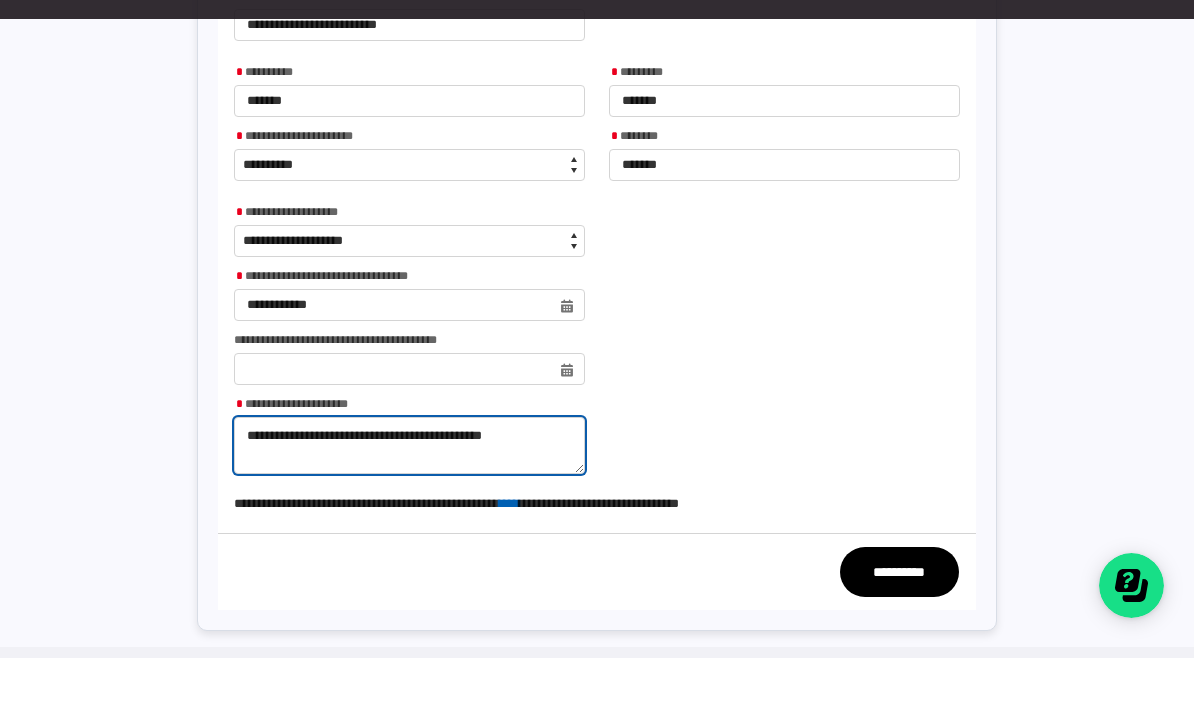 type on "**********" 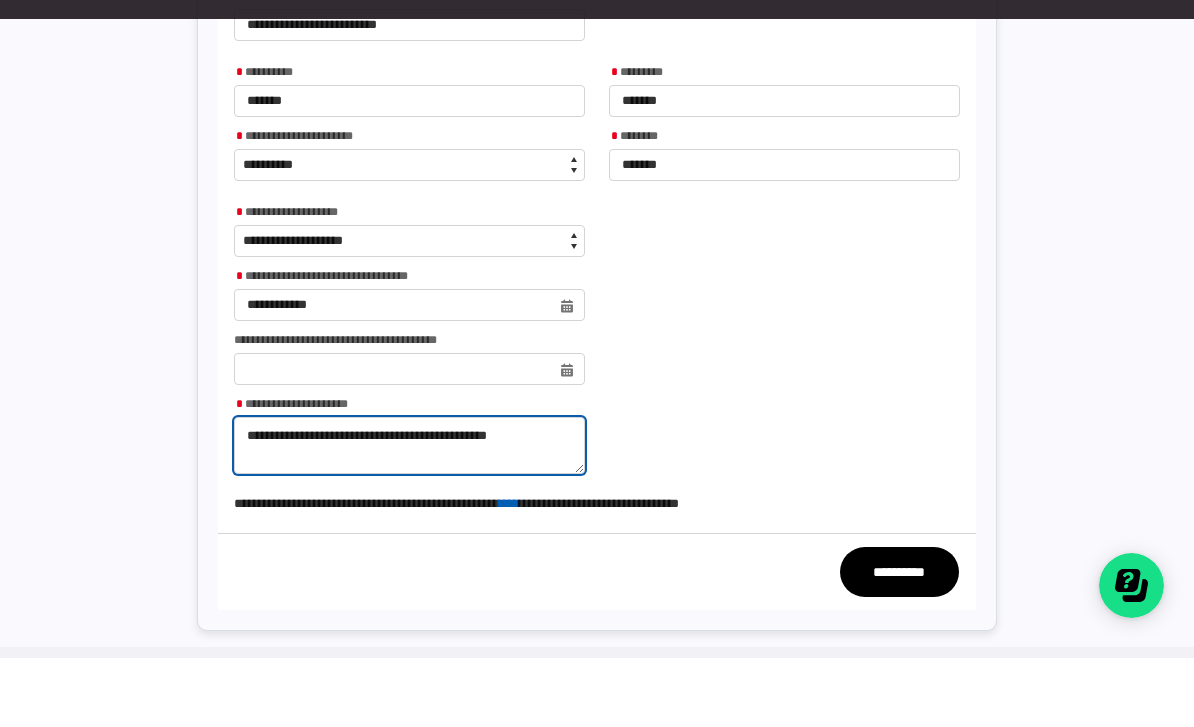 type on "**********" 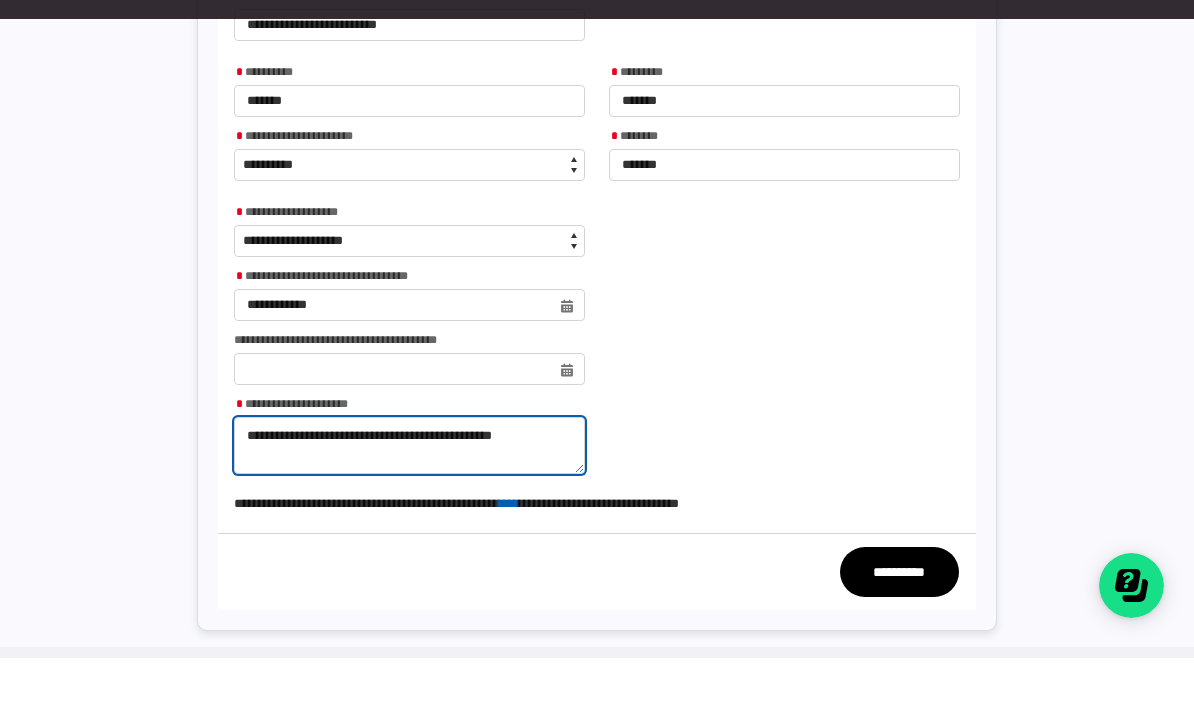 type 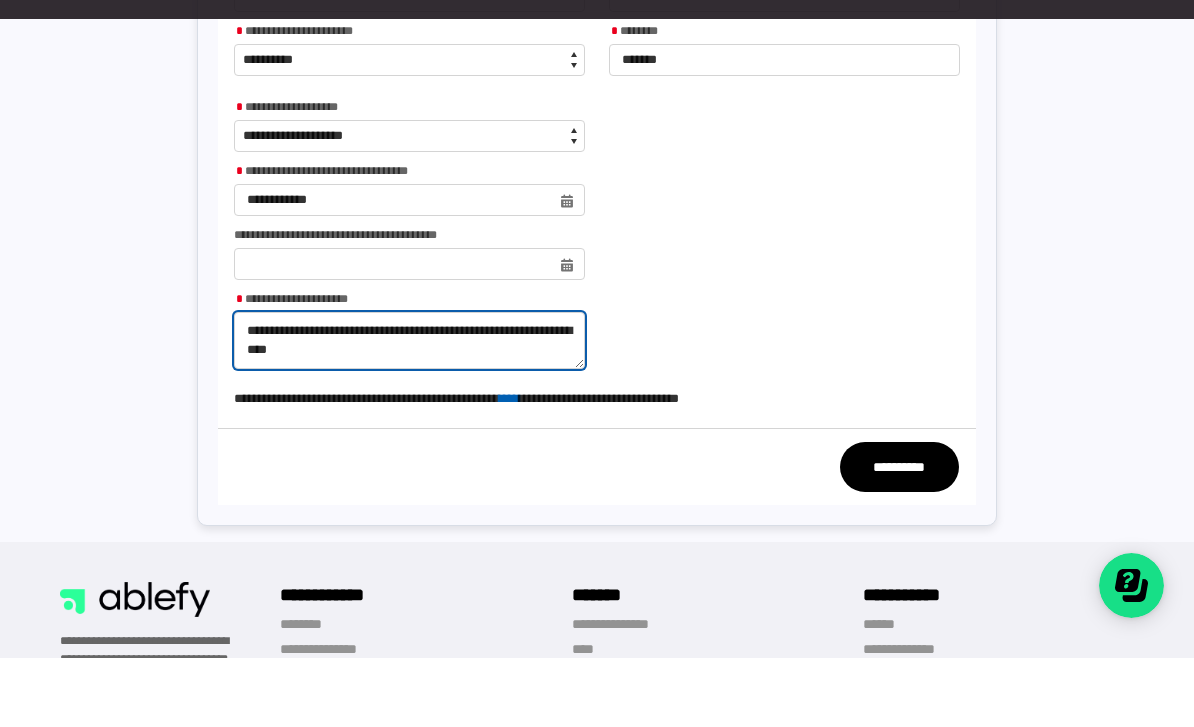 scroll, scrollTop: 678, scrollLeft: 0, axis: vertical 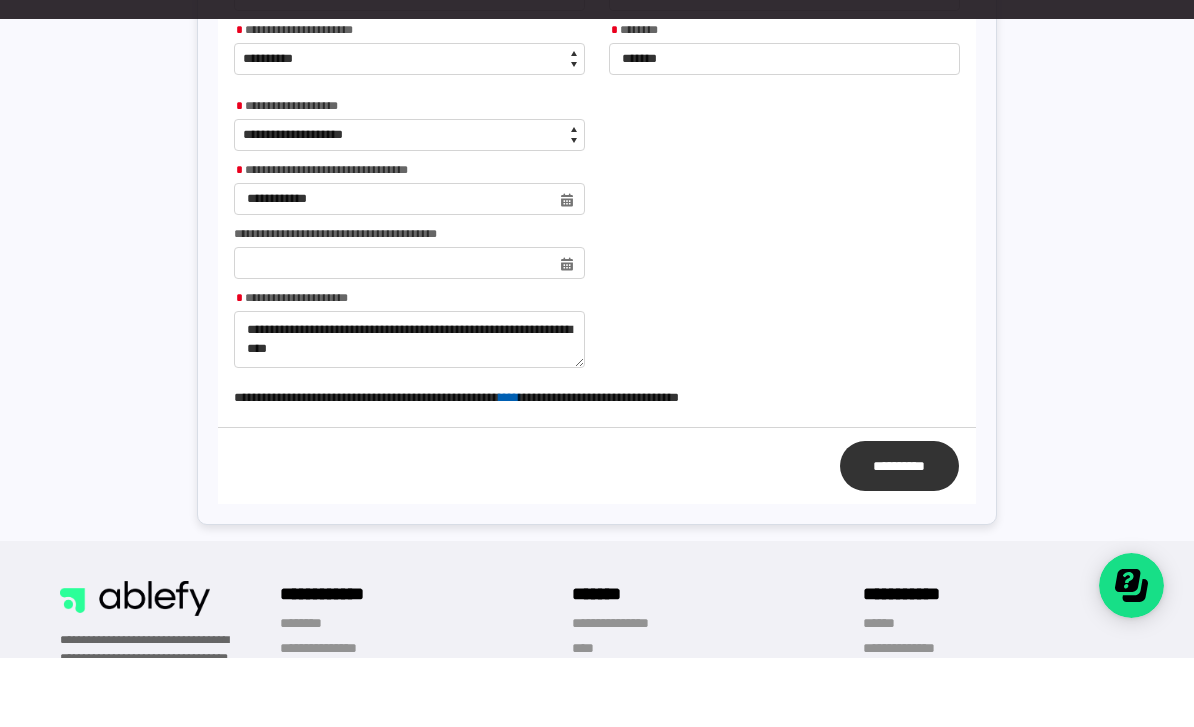 click on "**********" 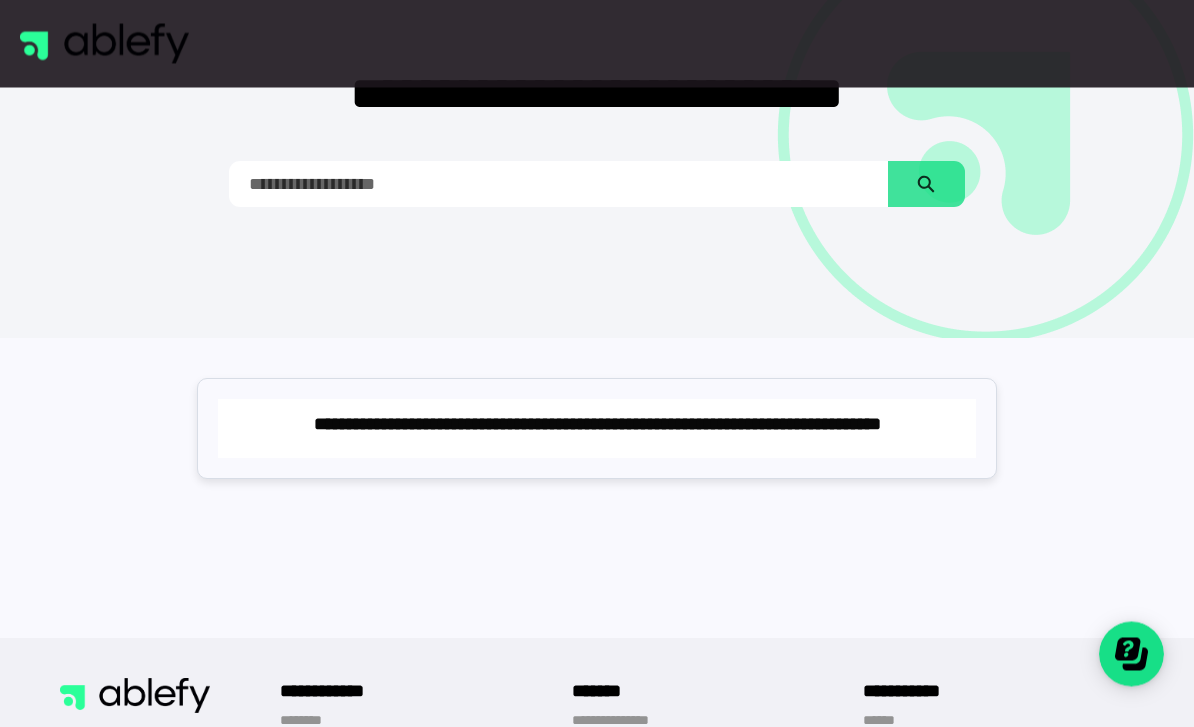 scroll, scrollTop: 0, scrollLeft: 0, axis: both 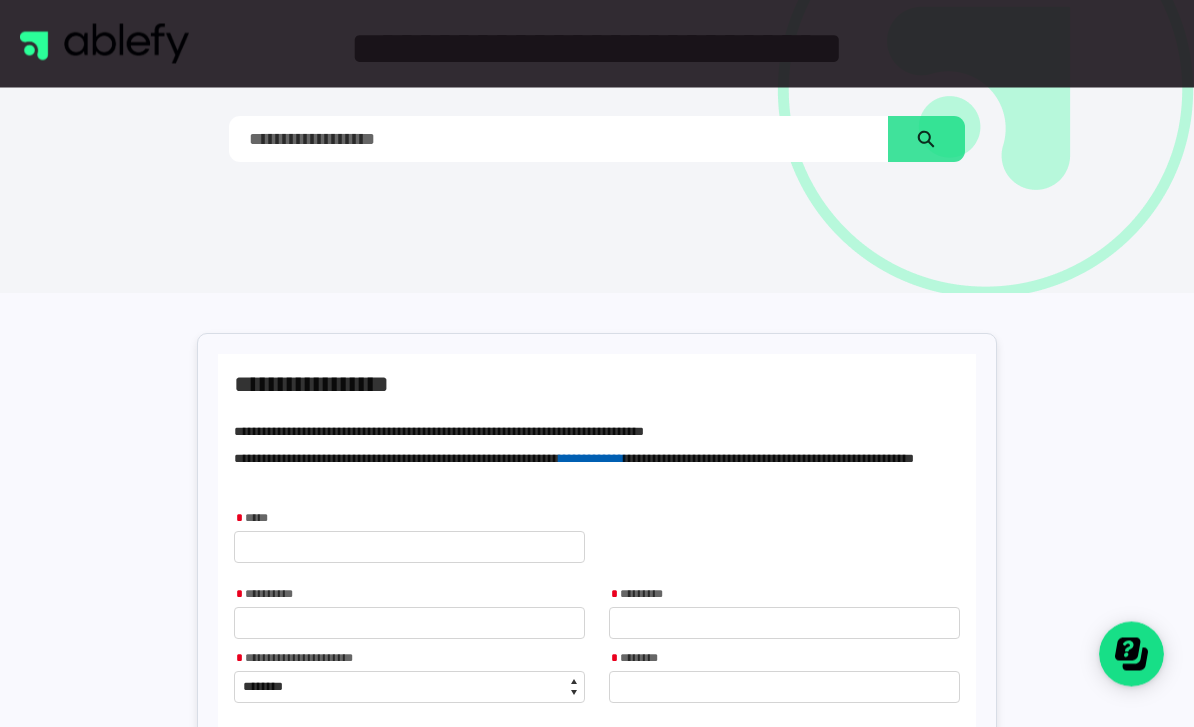 click on "**********" at bounding box center [597, 744] 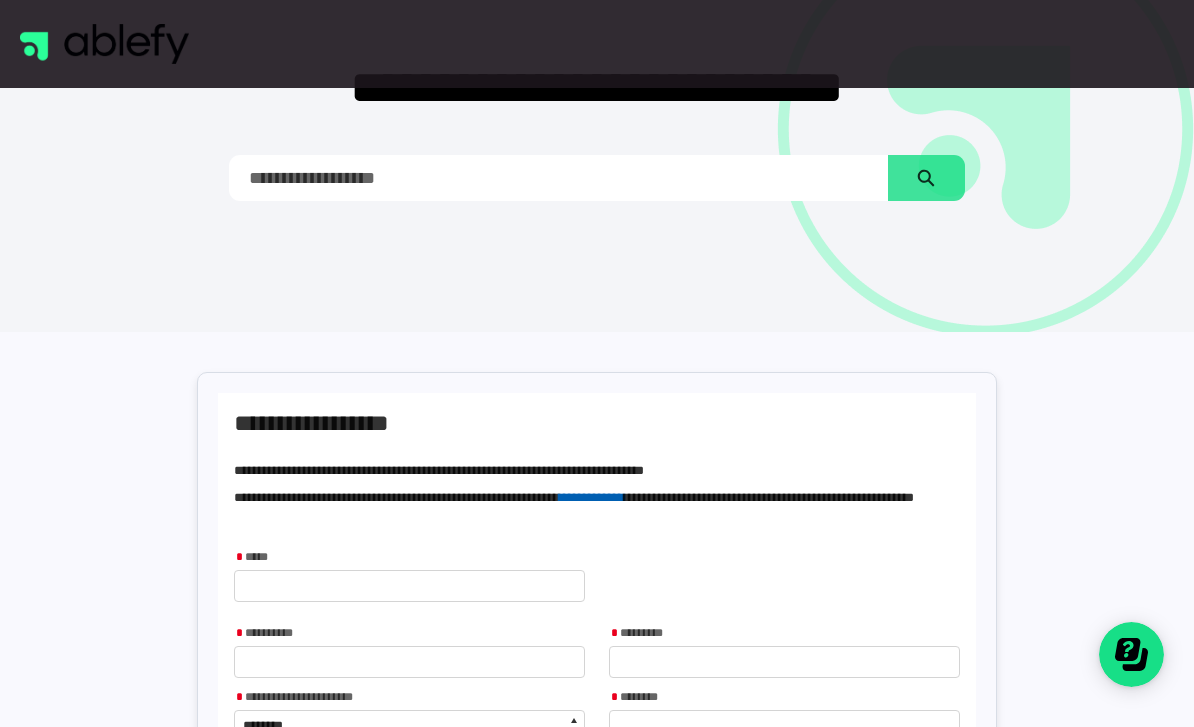 scroll, scrollTop: 0, scrollLeft: 0, axis: both 